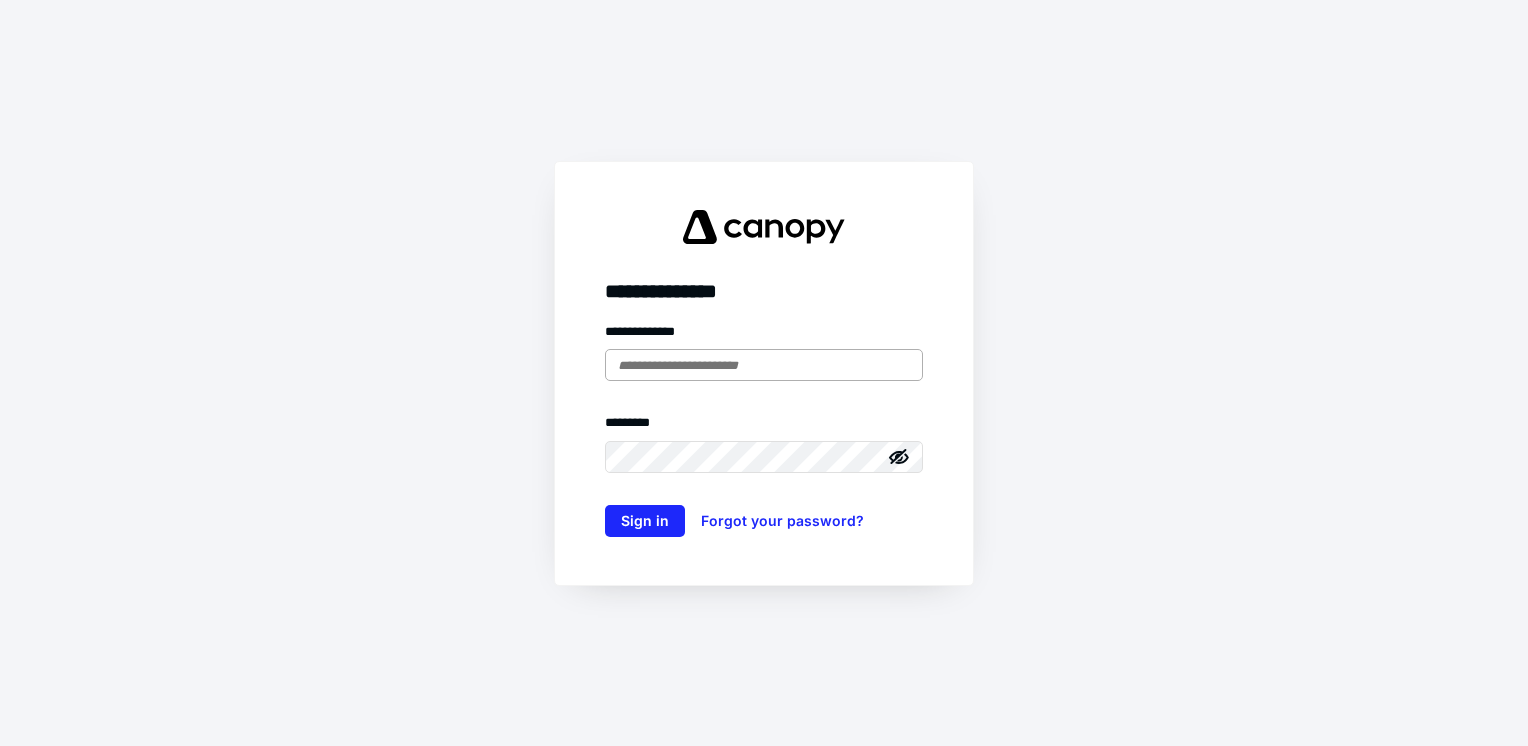 scroll, scrollTop: 0, scrollLeft: 0, axis: both 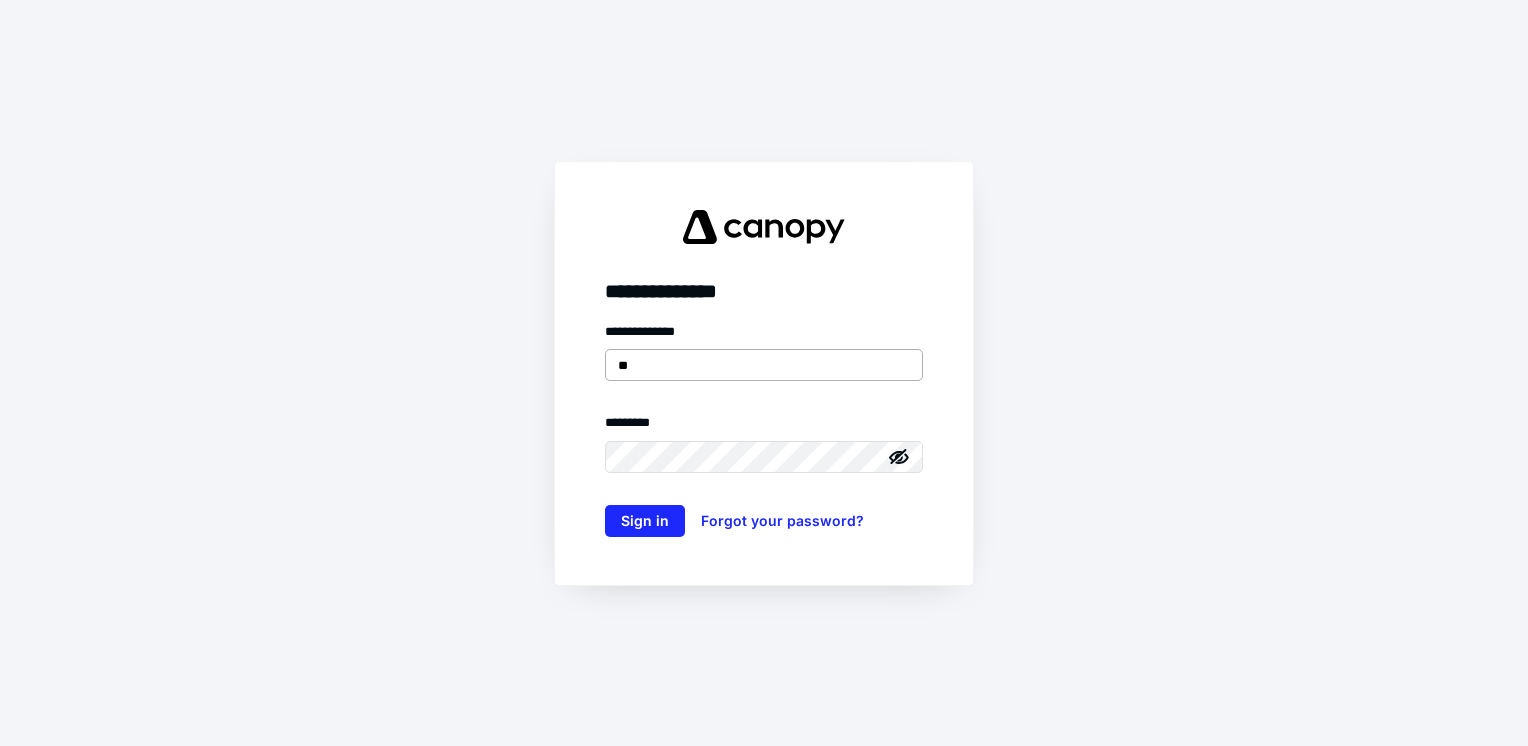 type on "**********" 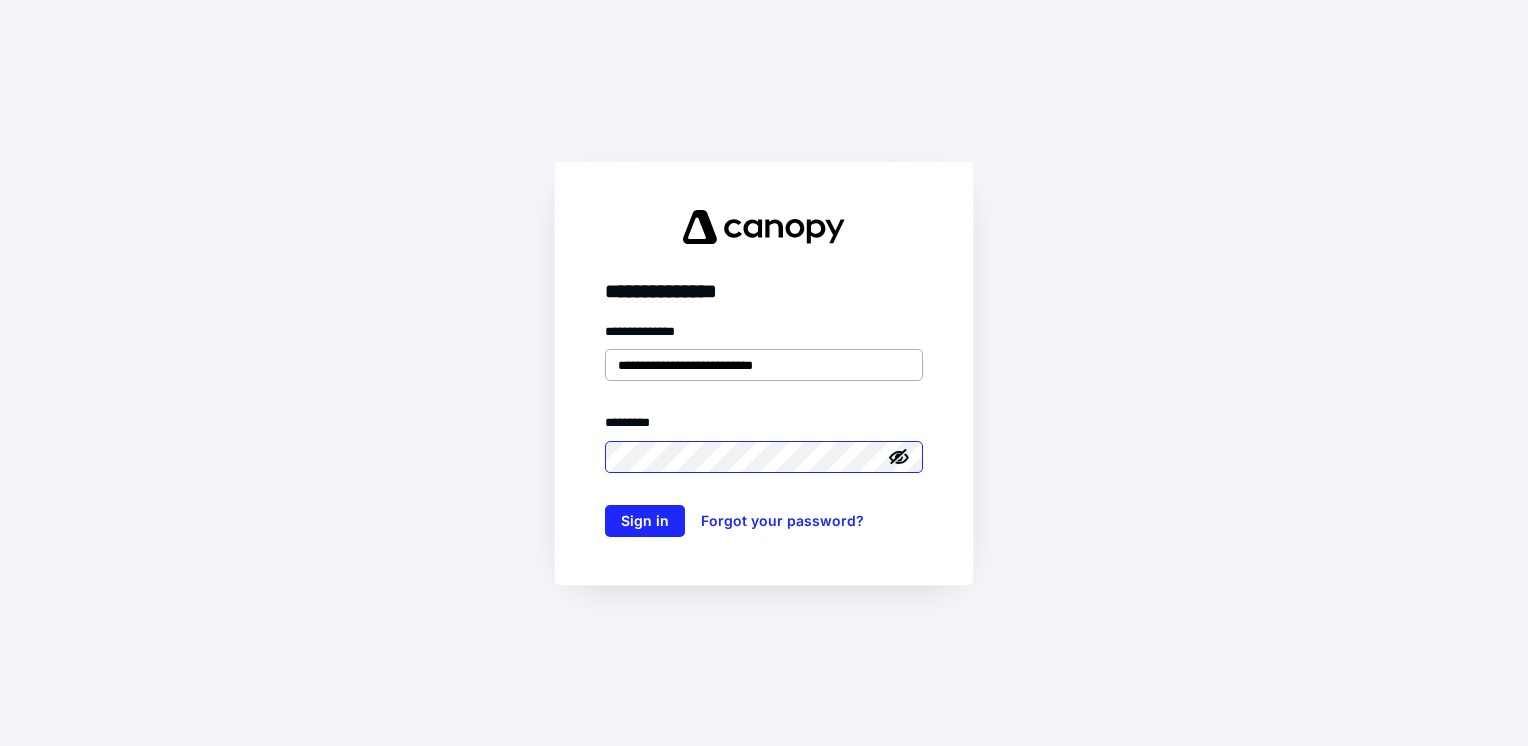 click on "Sign in" at bounding box center [645, 521] 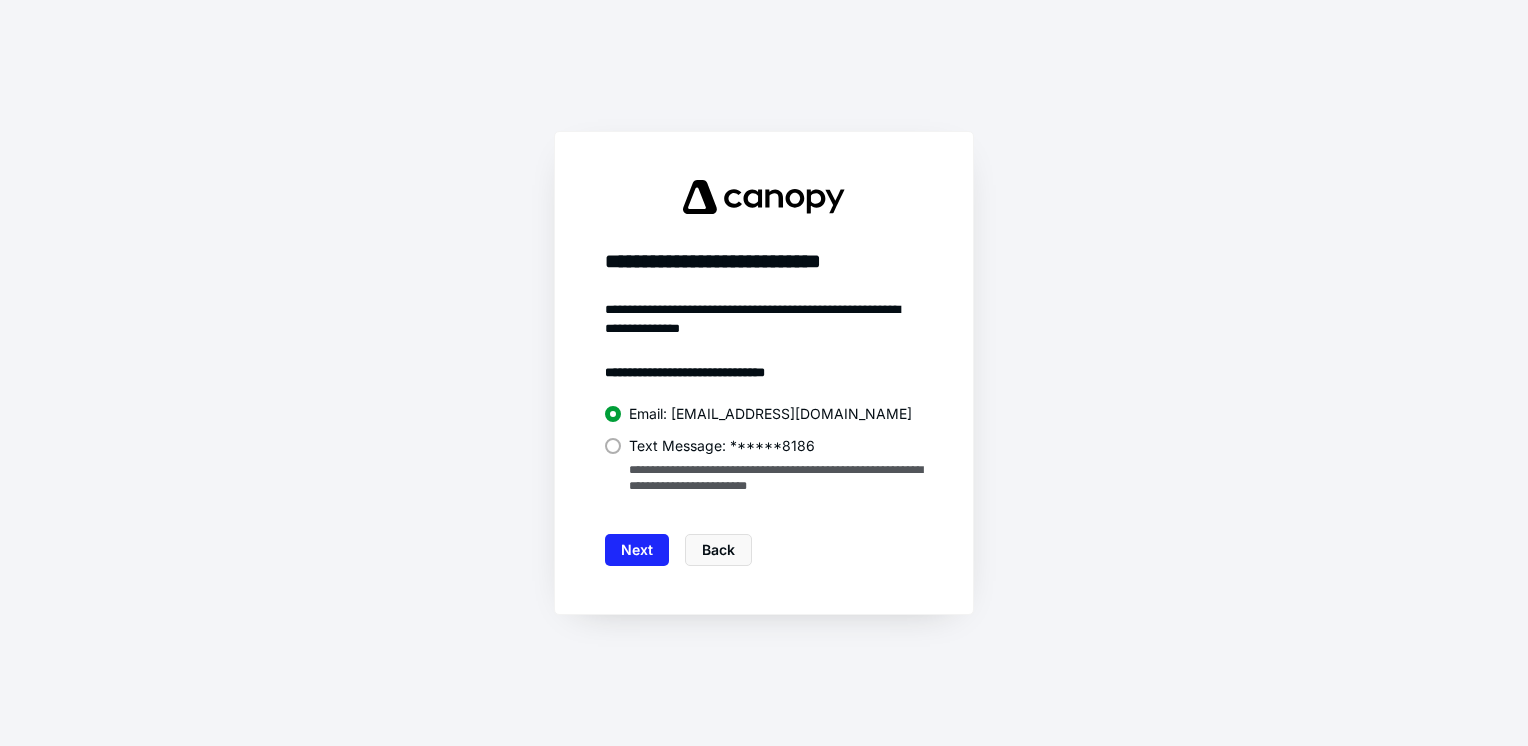 click at bounding box center (613, 446) 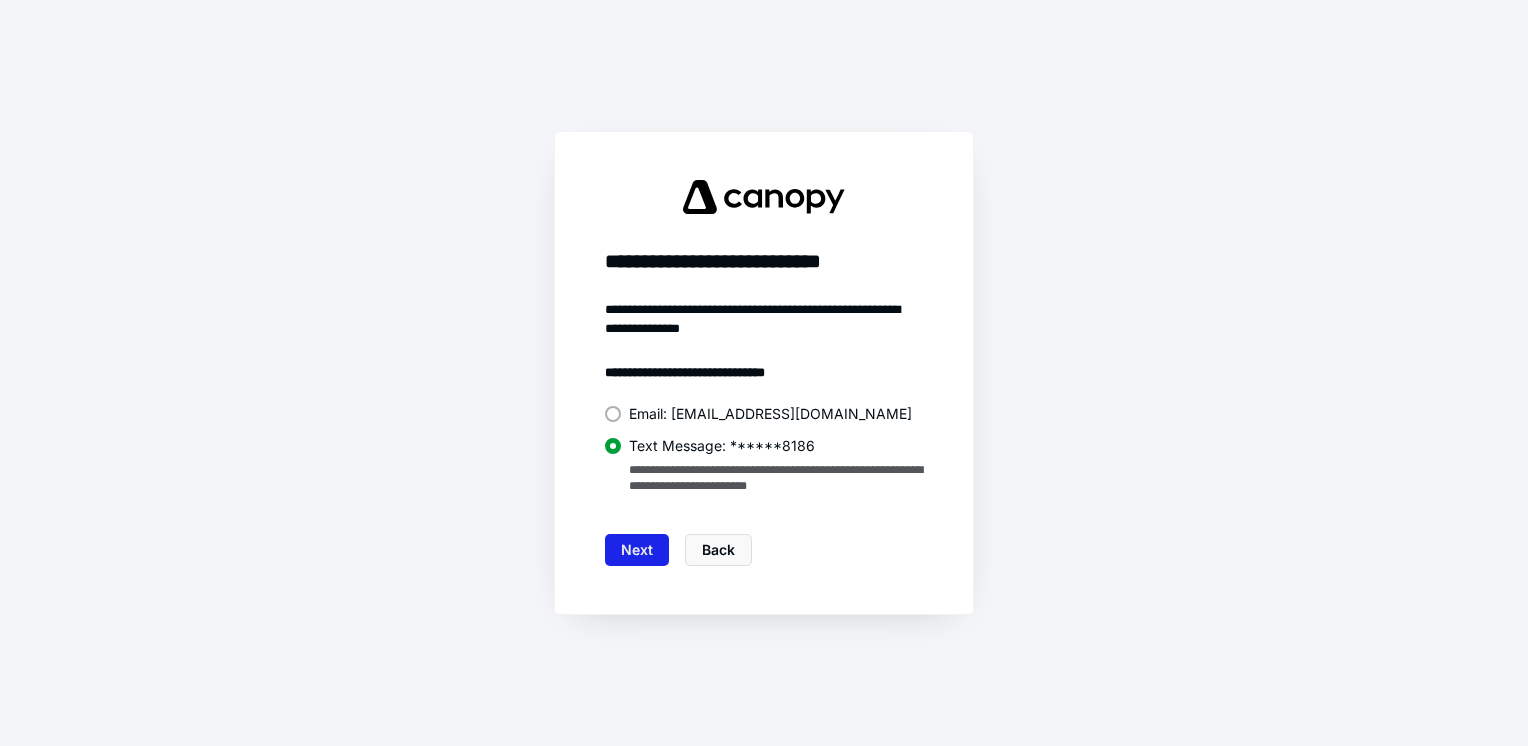 click on "Next" at bounding box center (637, 550) 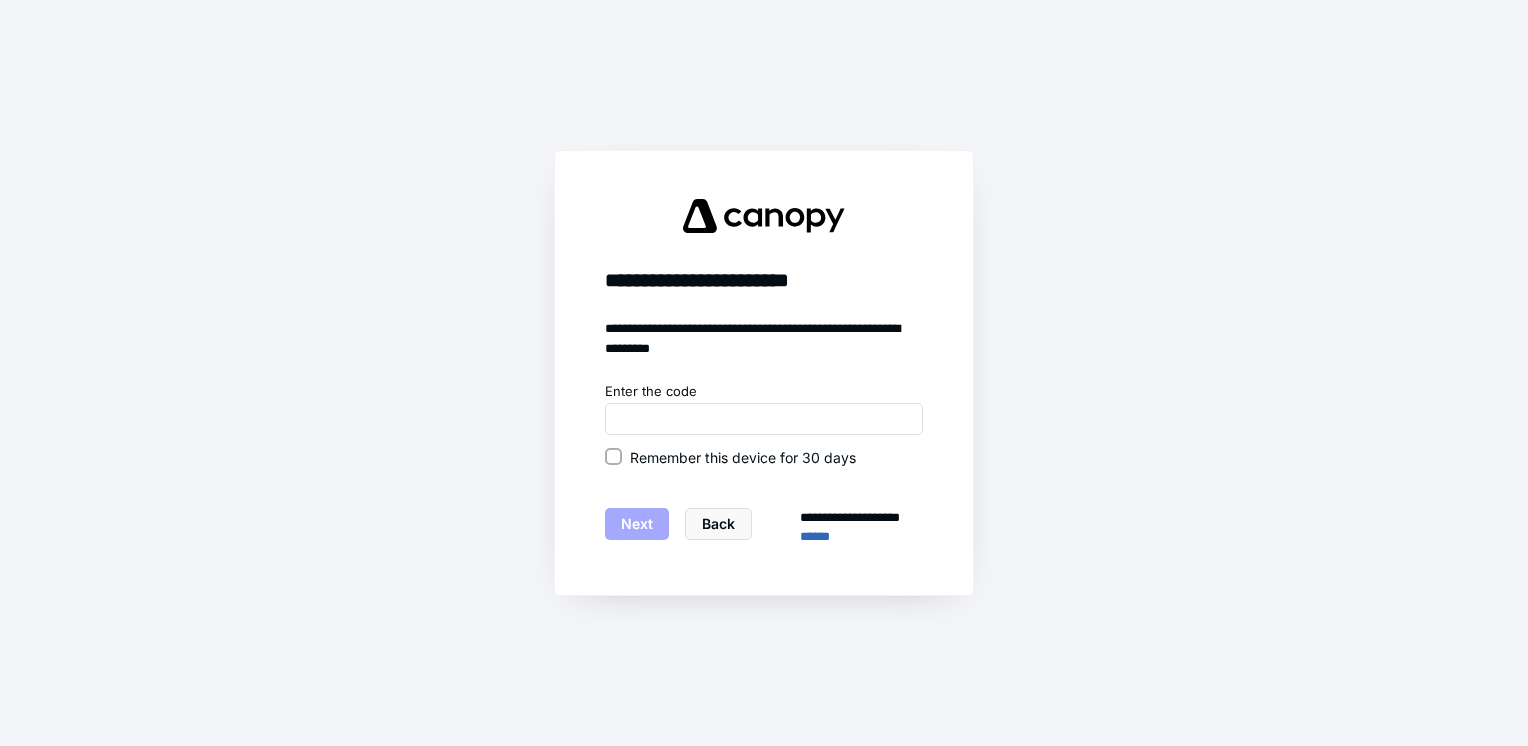 click on "Remember this device for 30 days" at bounding box center (764, 457) 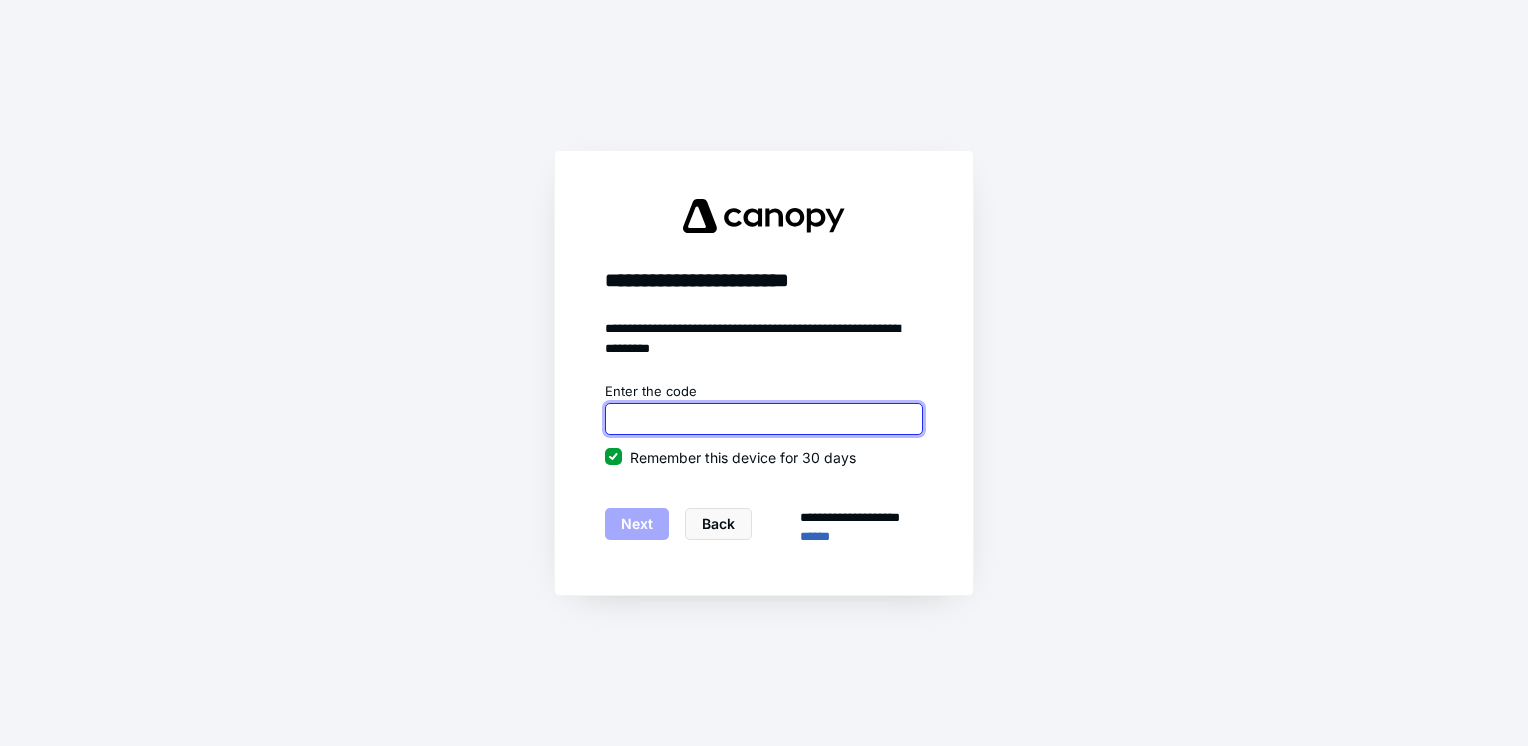 click at bounding box center (764, 419) 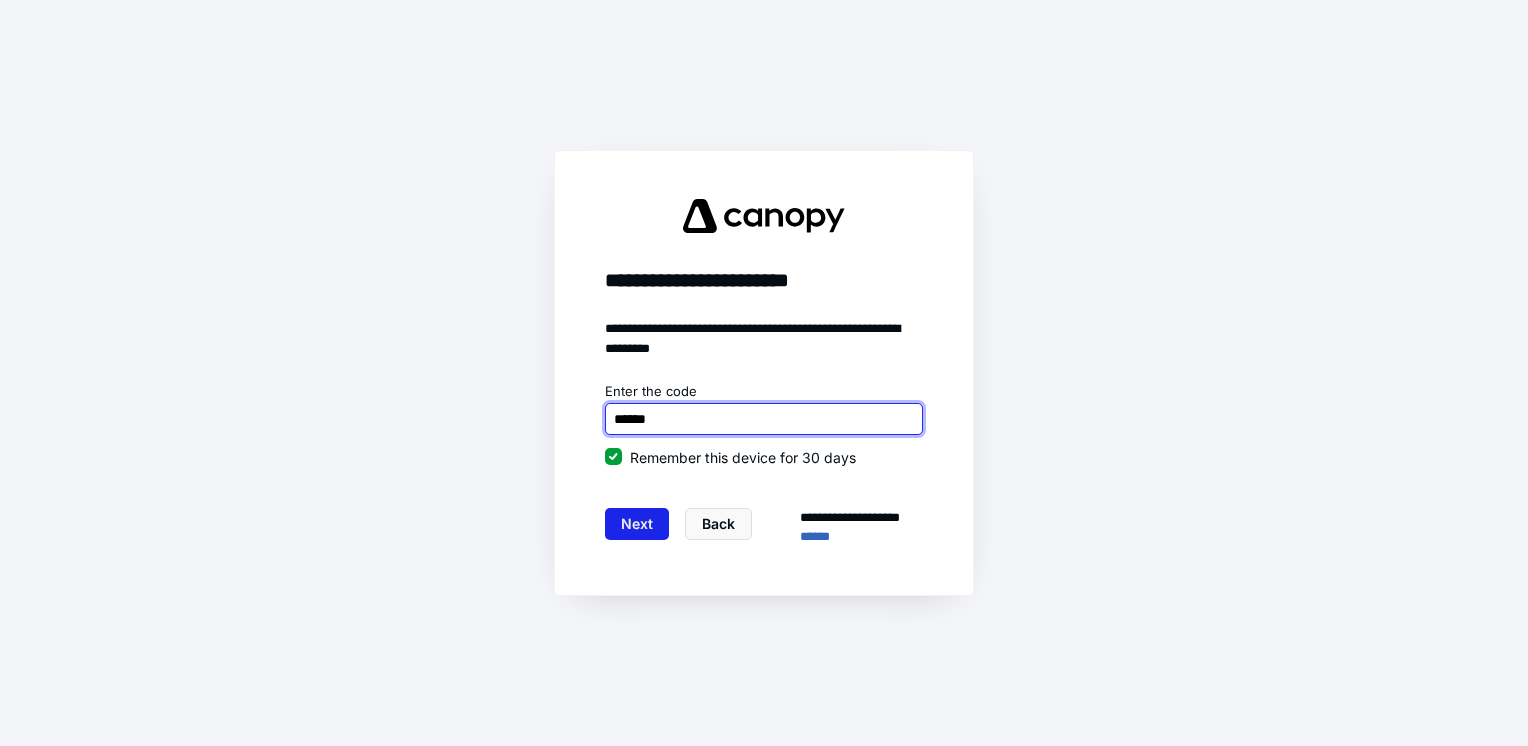 type on "******" 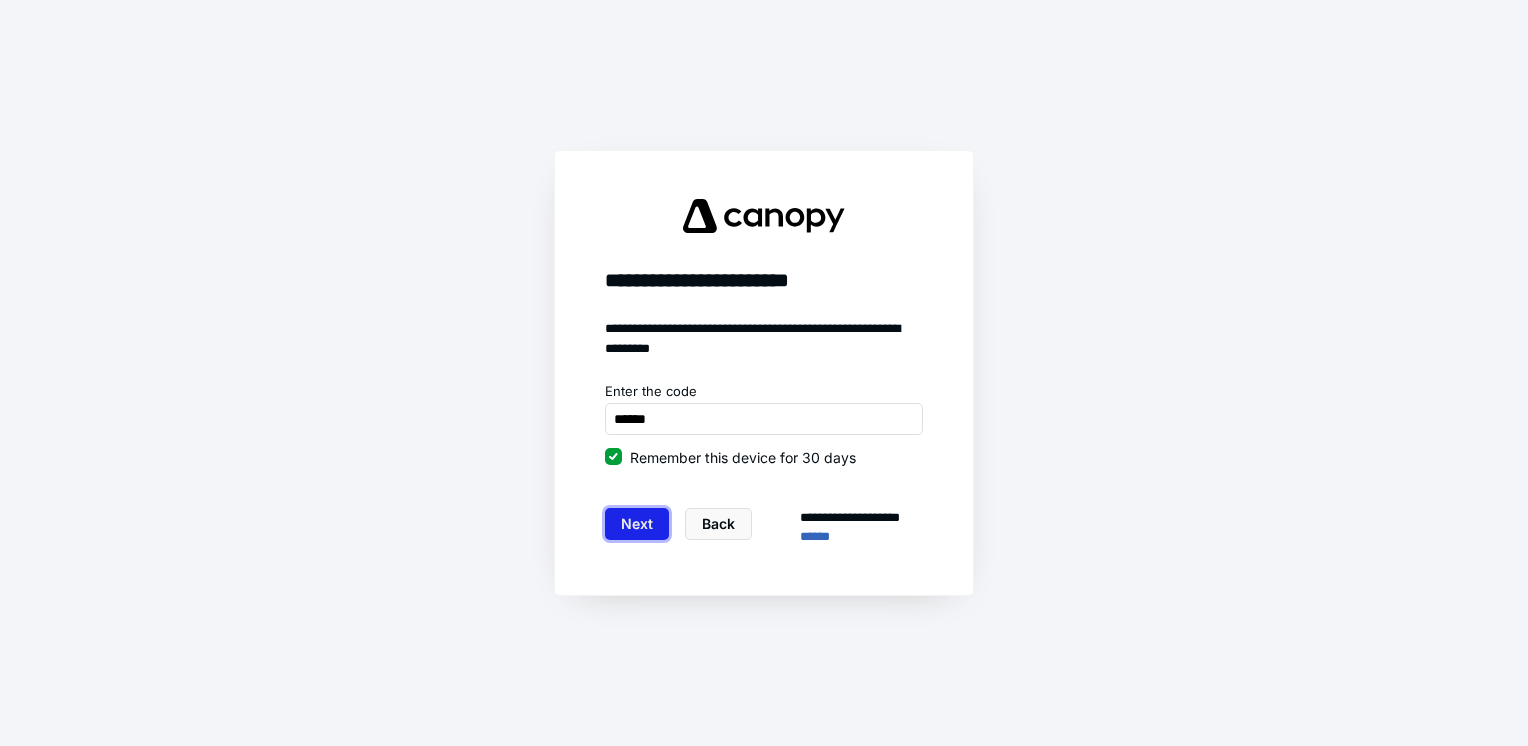 click on "Next" at bounding box center (637, 524) 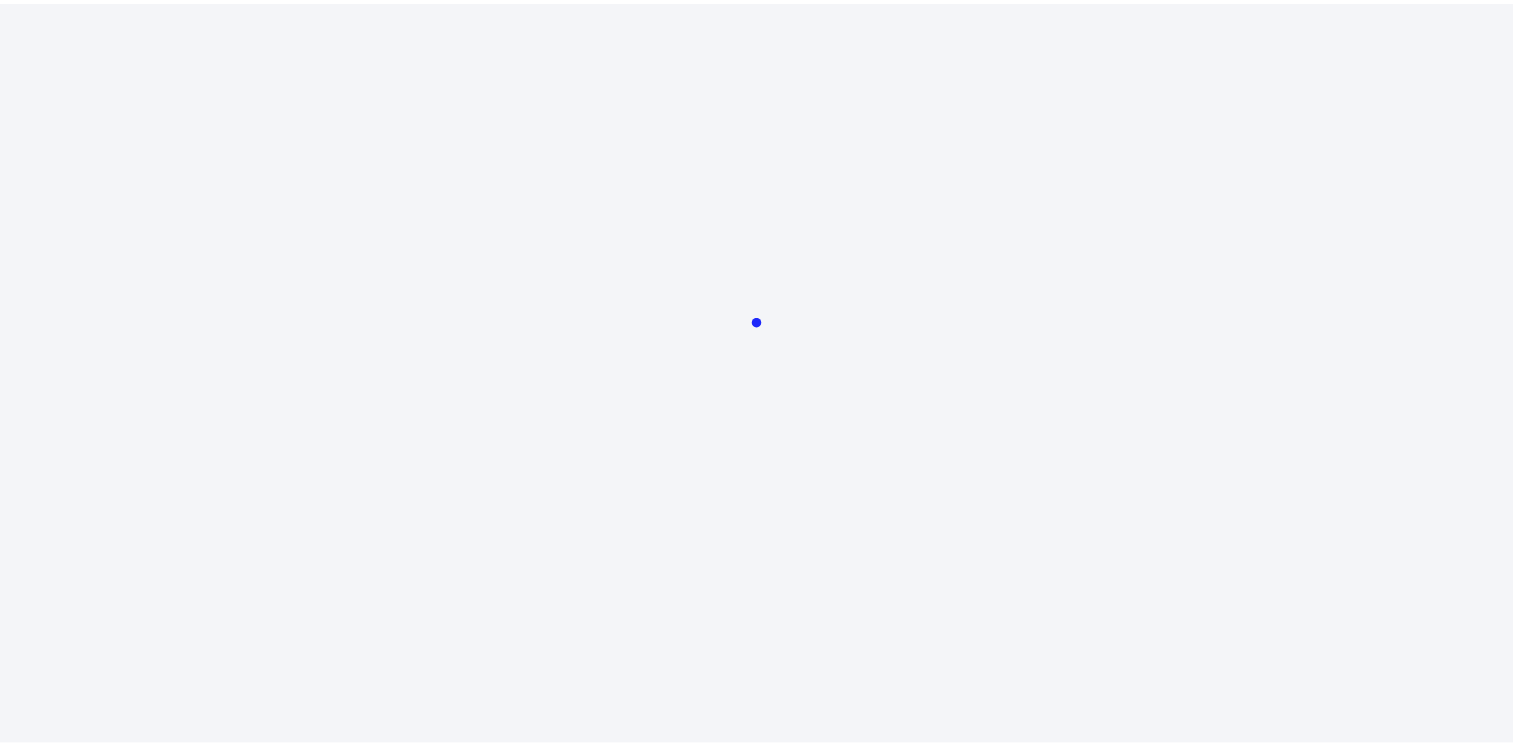 scroll, scrollTop: 0, scrollLeft: 0, axis: both 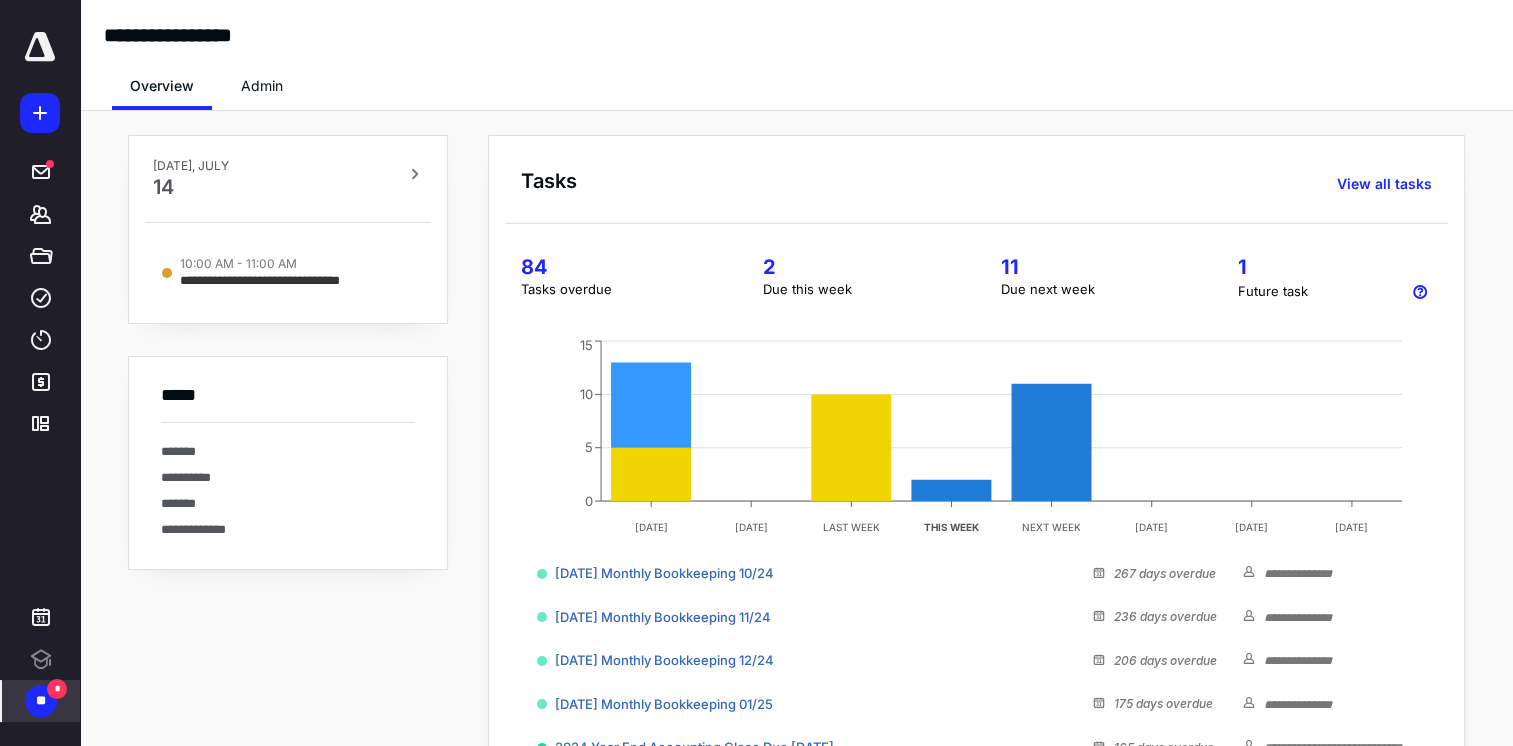 click on "**" at bounding box center [41, 701] 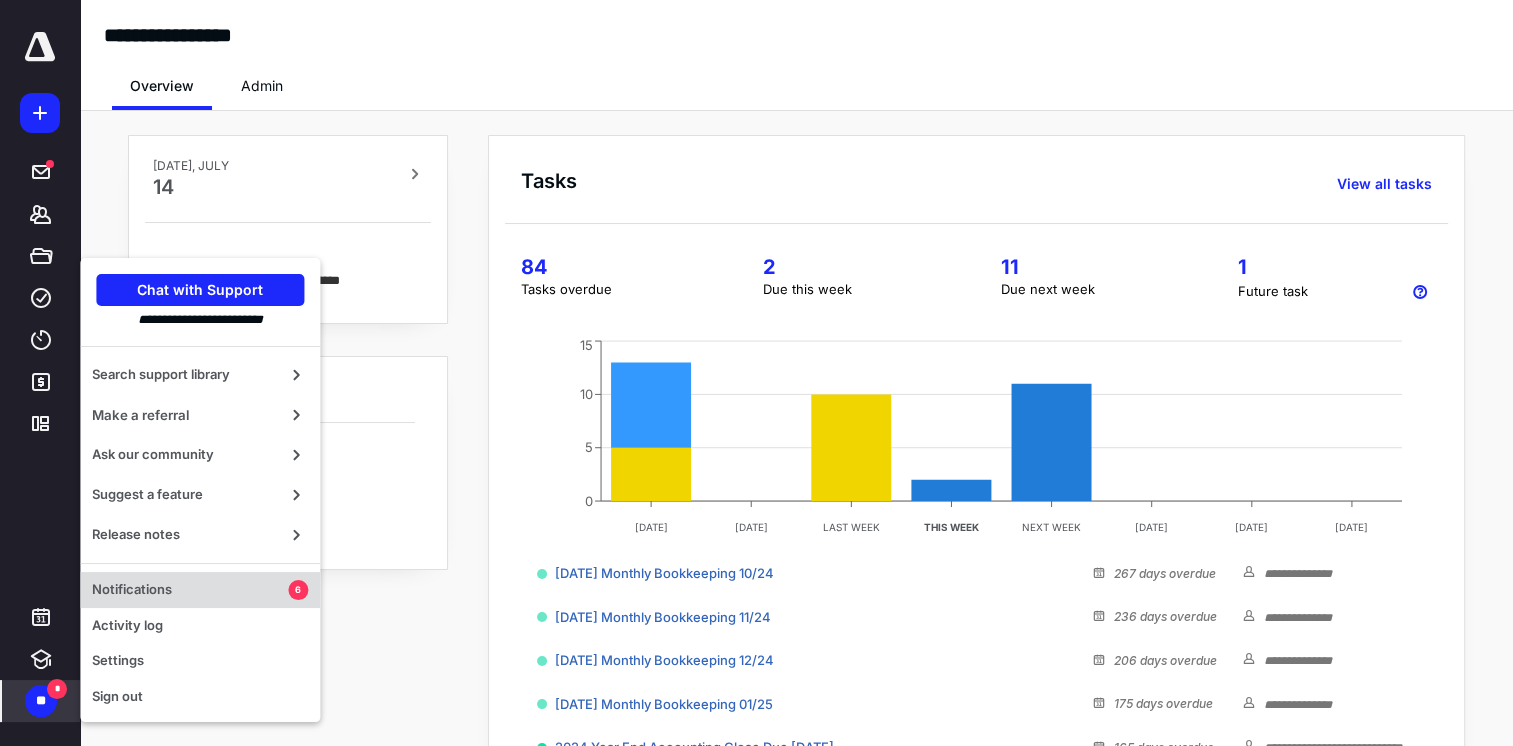 click on "Notifications" at bounding box center [190, 590] 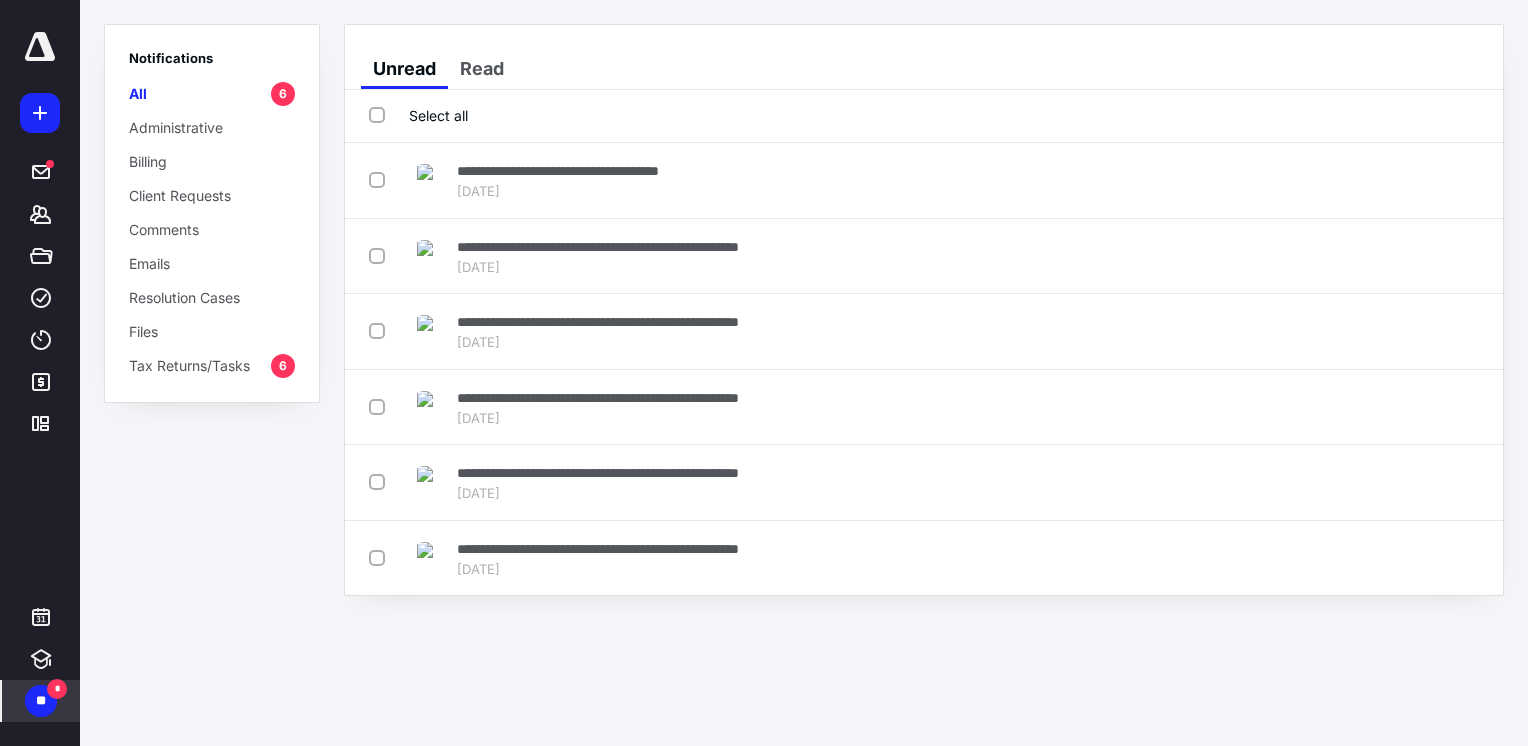 click on "Select all" at bounding box center [418, 115] 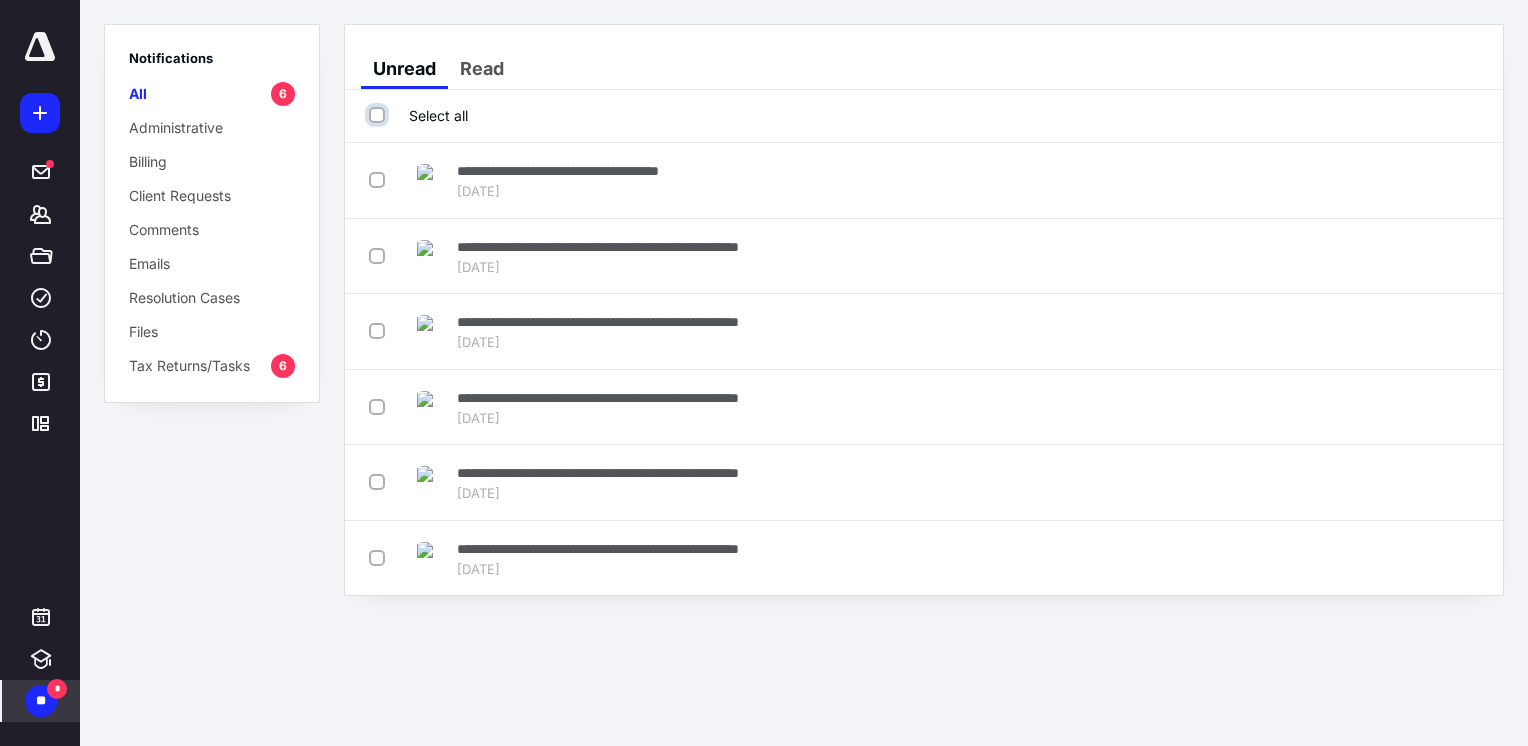 checkbox on "true" 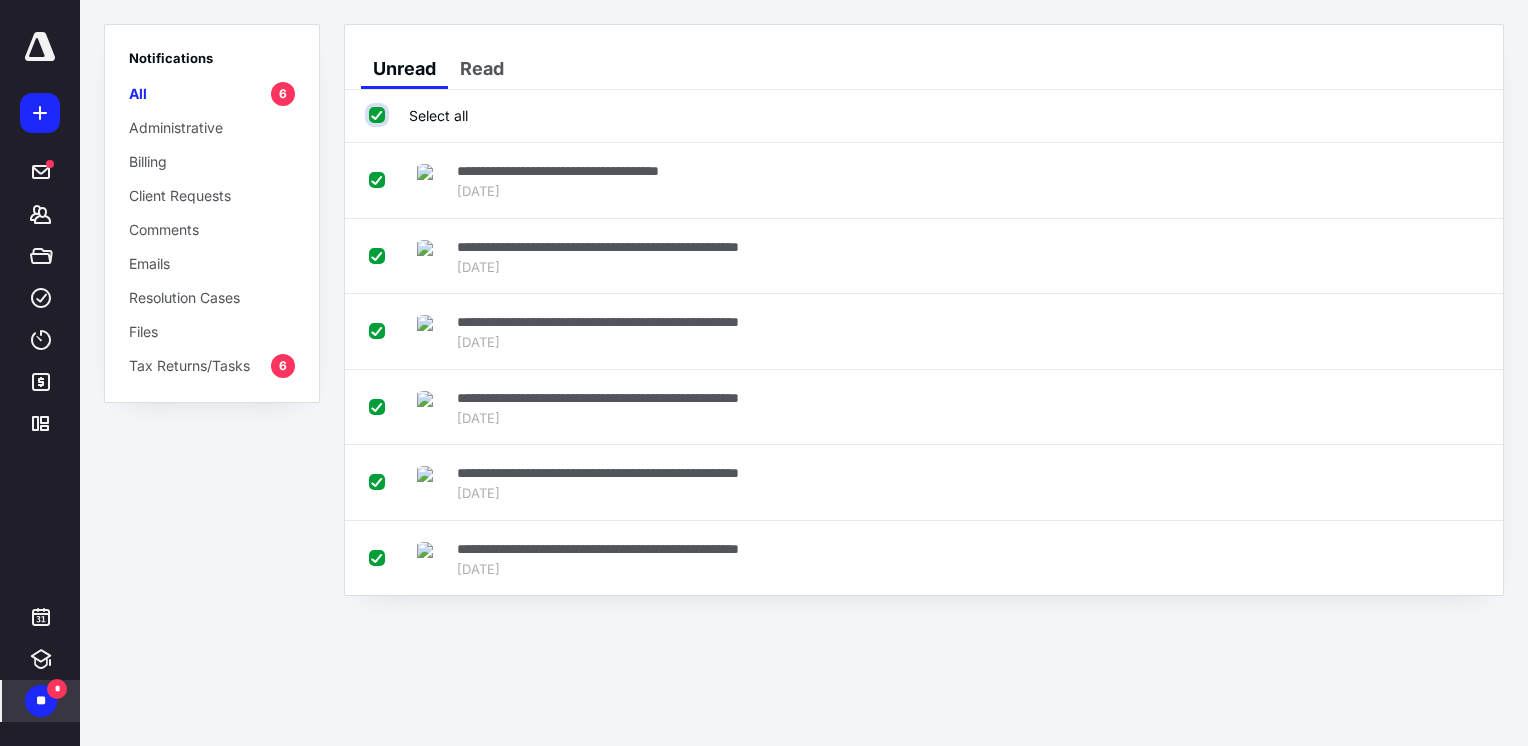 checkbox on "true" 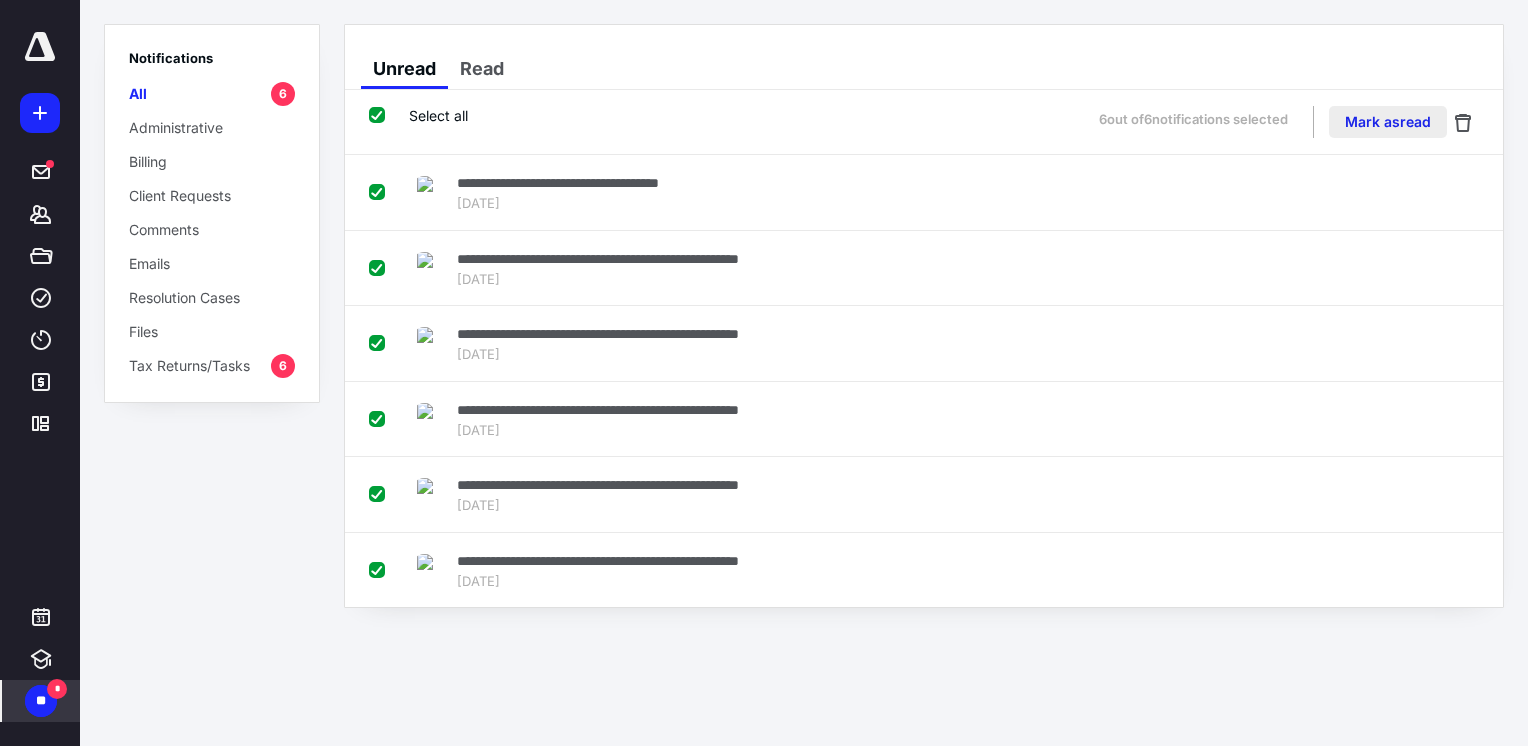 click on "Mark as  read" at bounding box center (1388, 122) 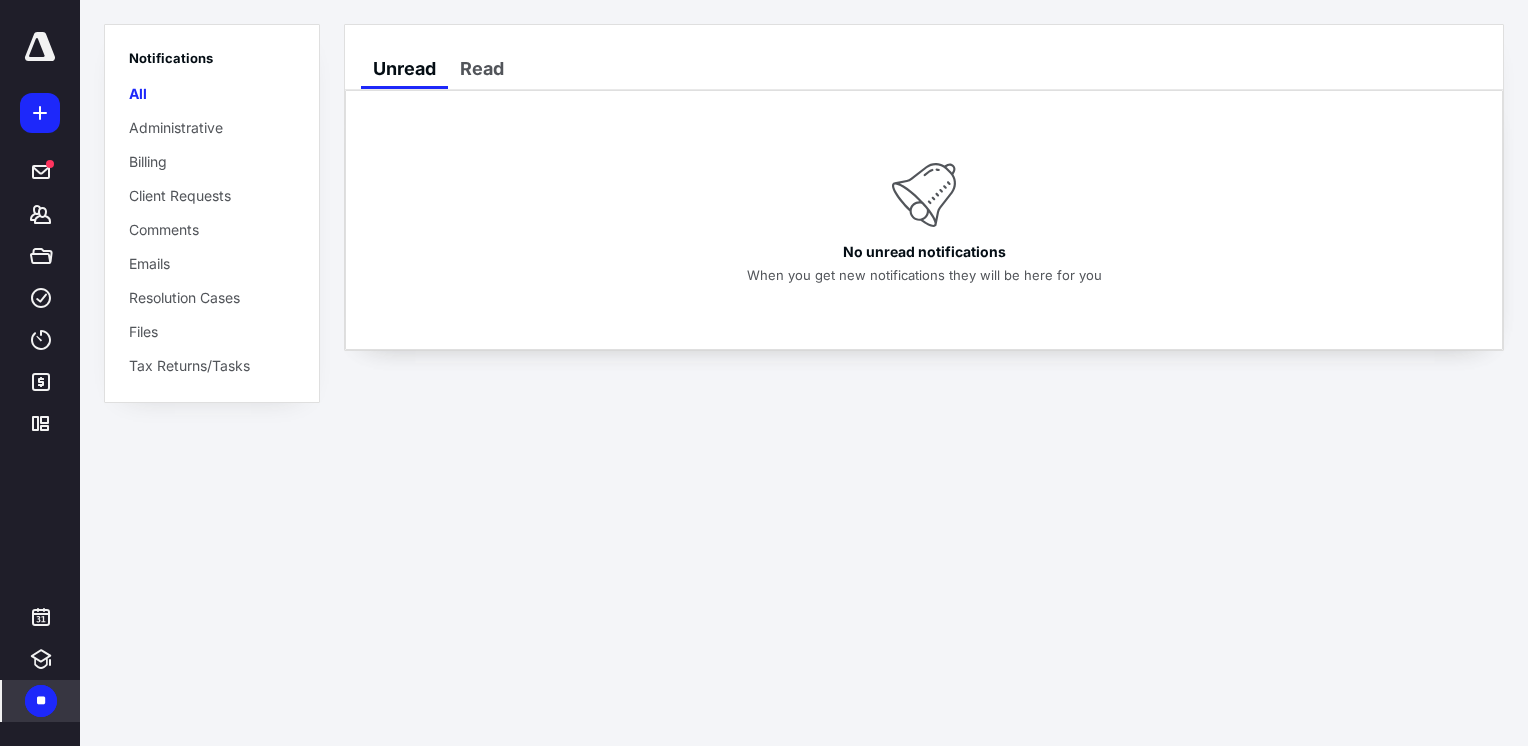 click at bounding box center (40, 47) 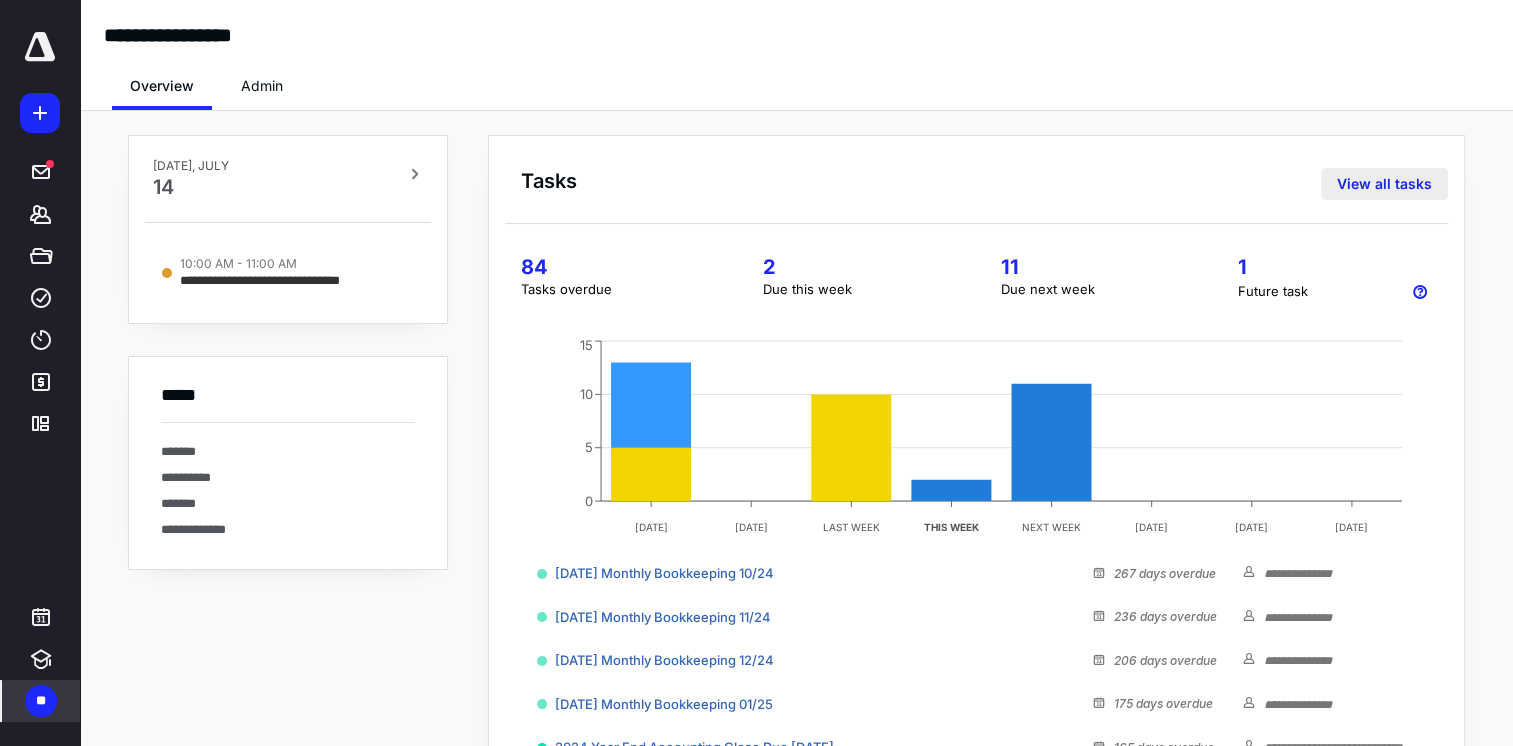 click on "View all tasks" at bounding box center (1384, 184) 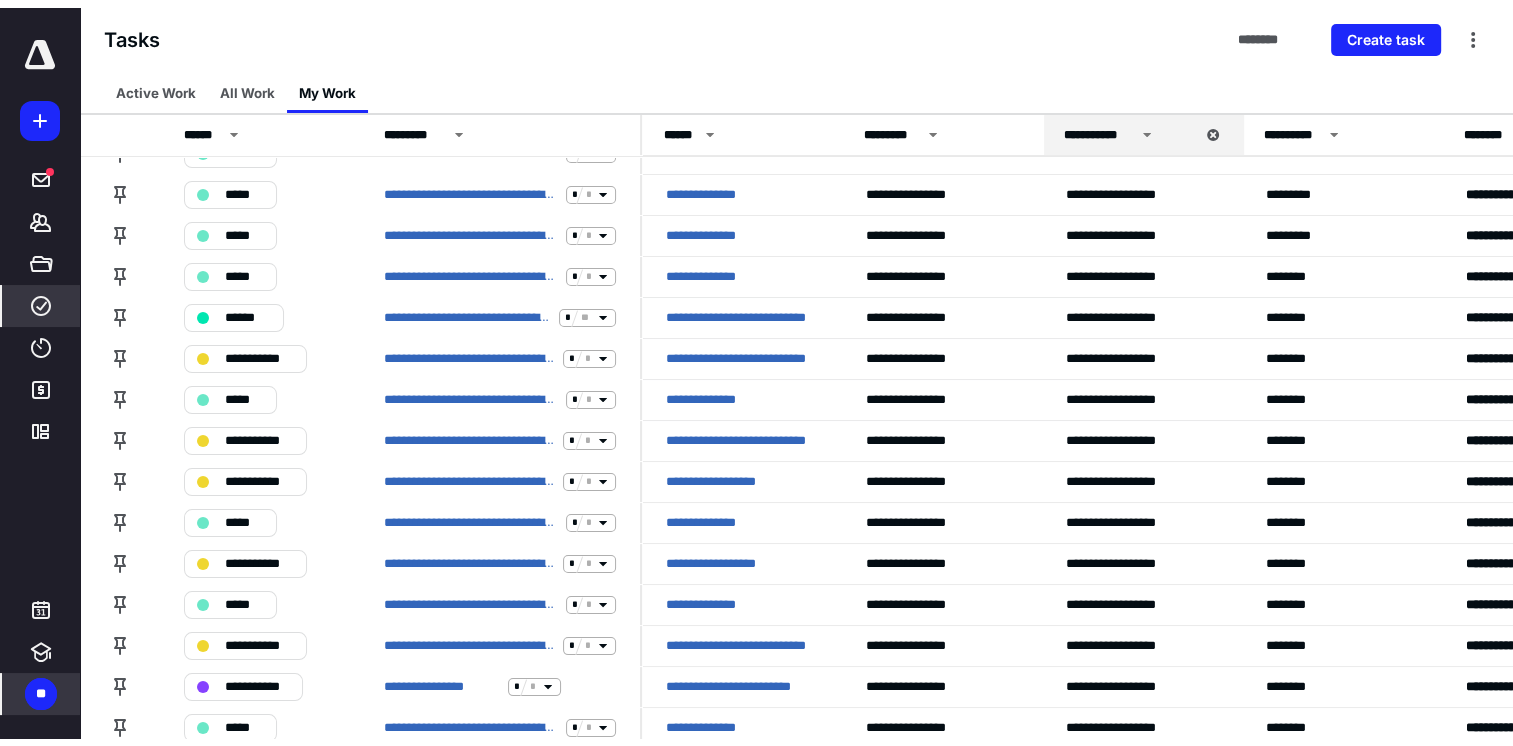 scroll, scrollTop: 0, scrollLeft: 0, axis: both 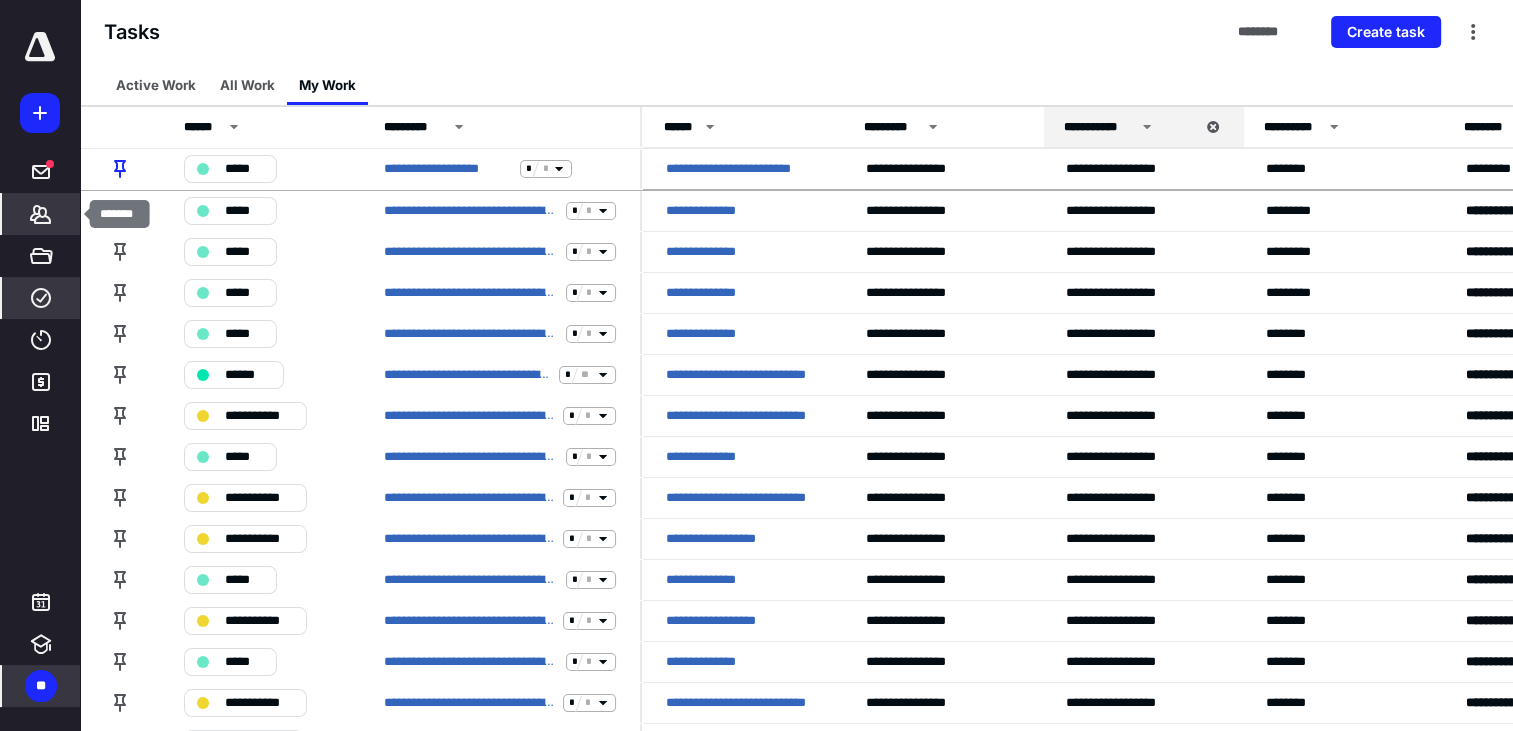 drag, startPoint x: 55, startPoint y: 226, endPoint x: 64, endPoint y: 219, distance: 11.401754 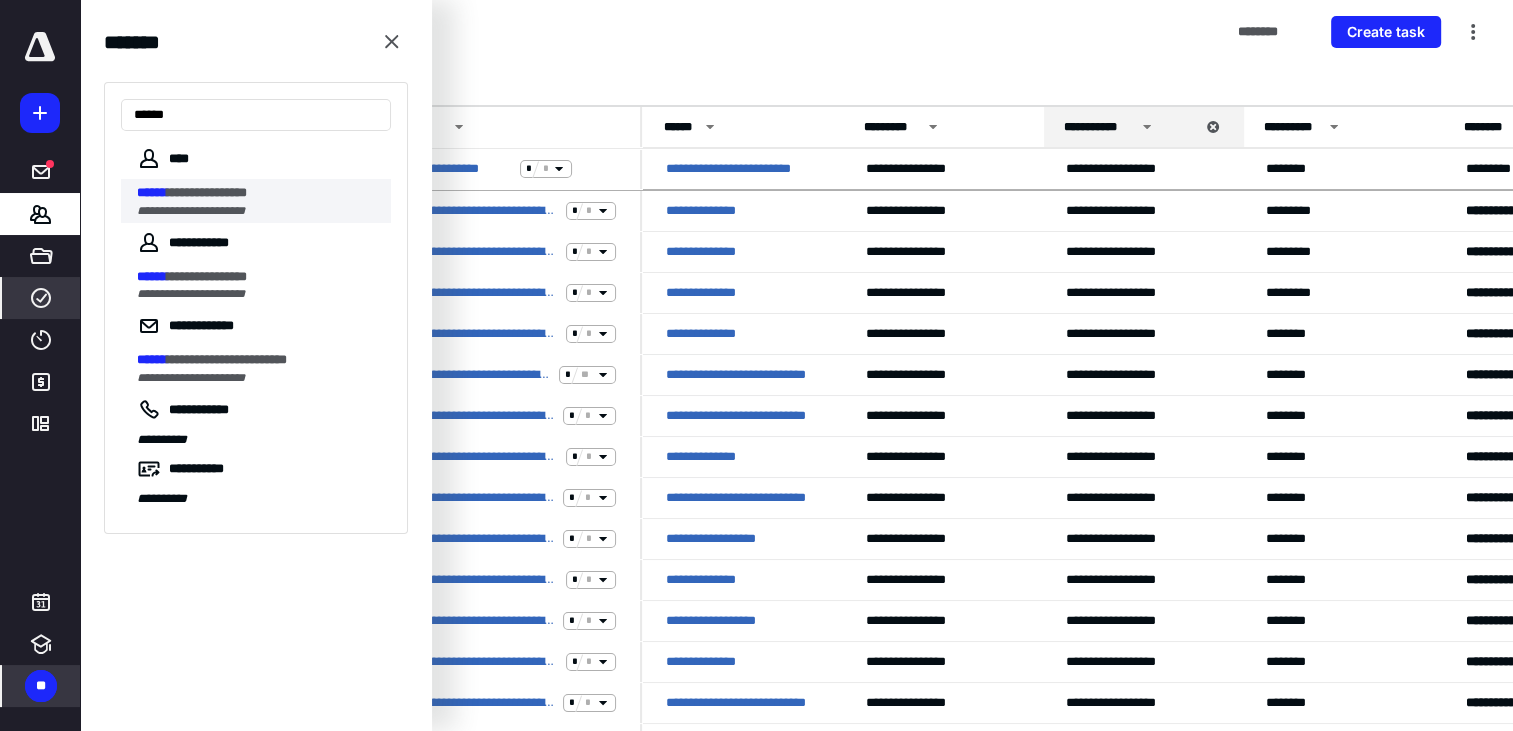 type on "******" 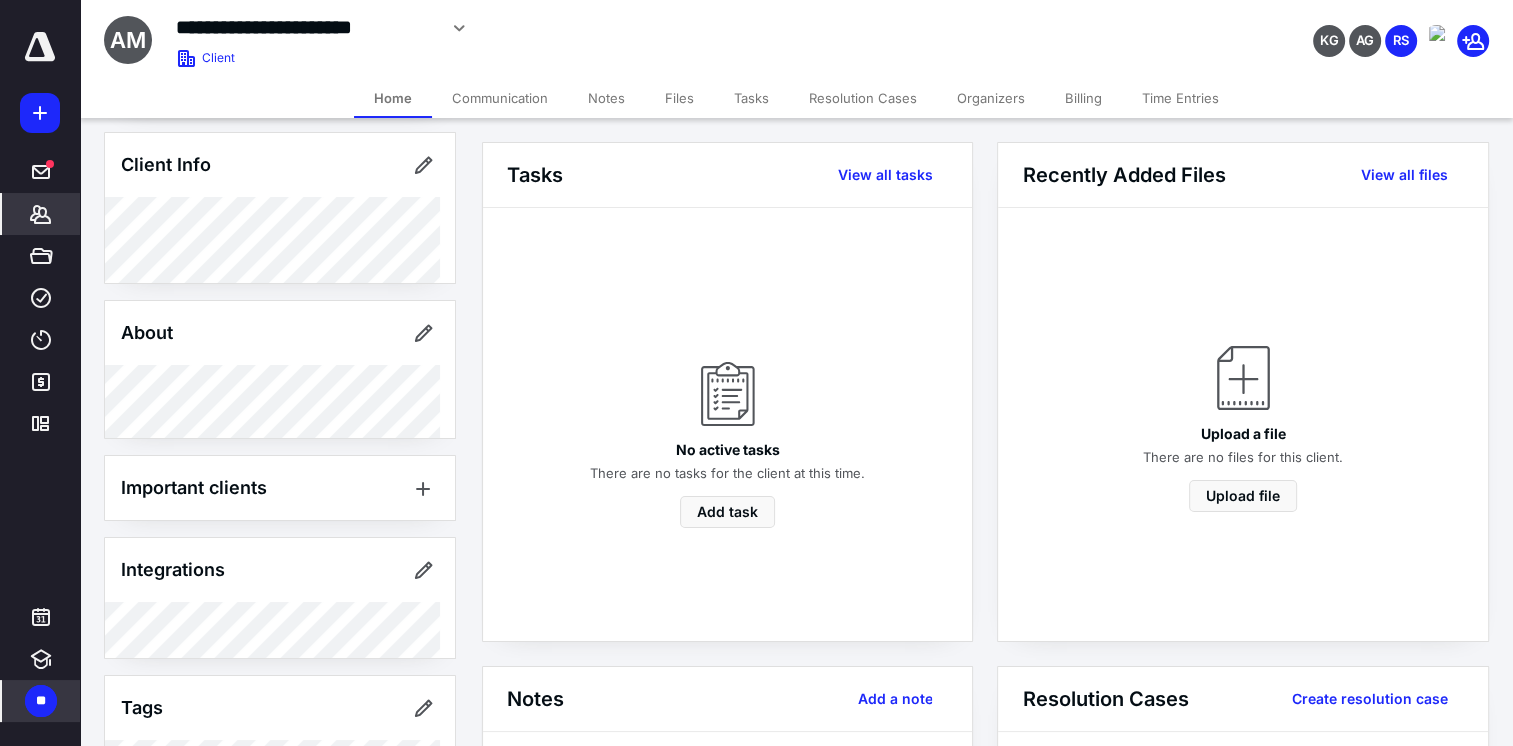 scroll, scrollTop: 0, scrollLeft: 0, axis: both 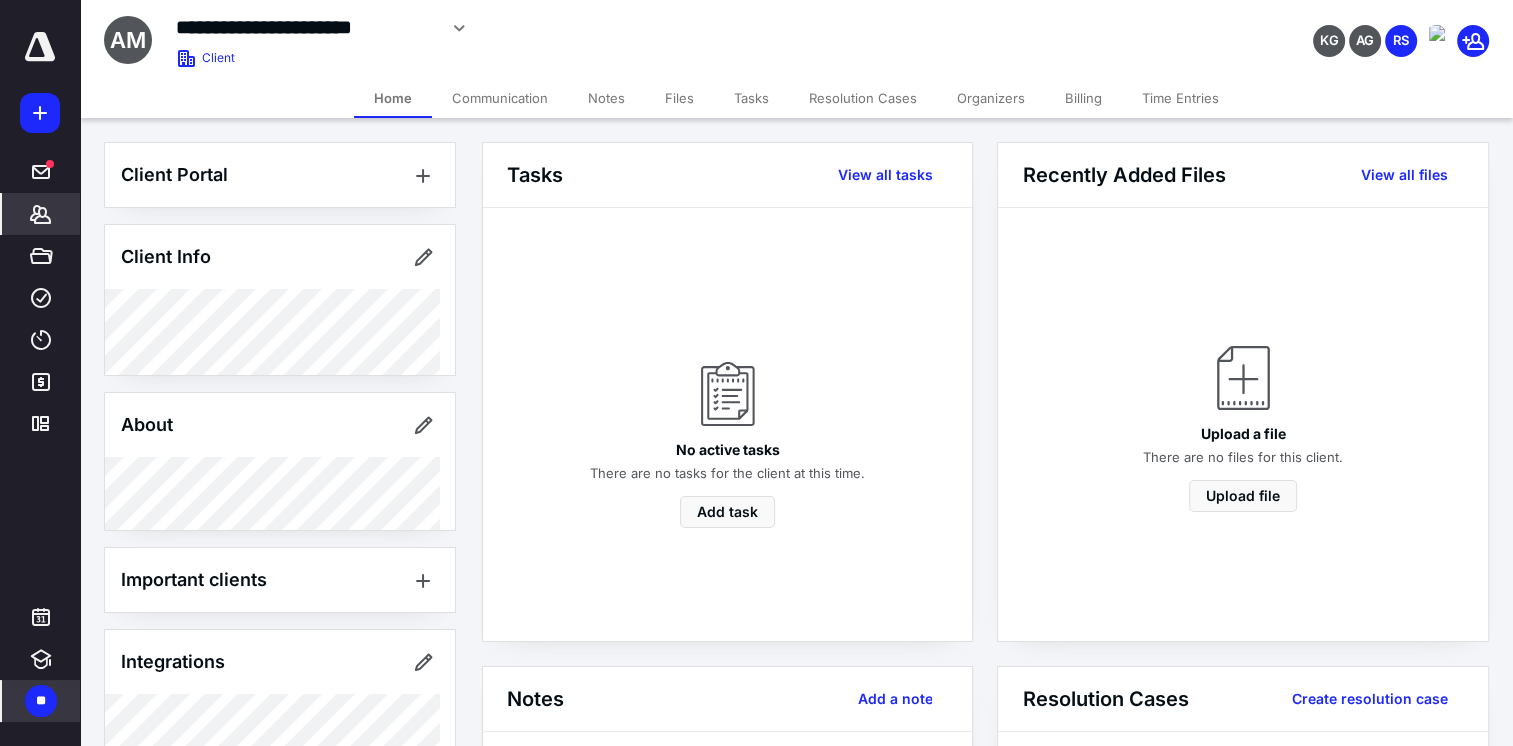 click on "Billing" at bounding box center [1083, 98] 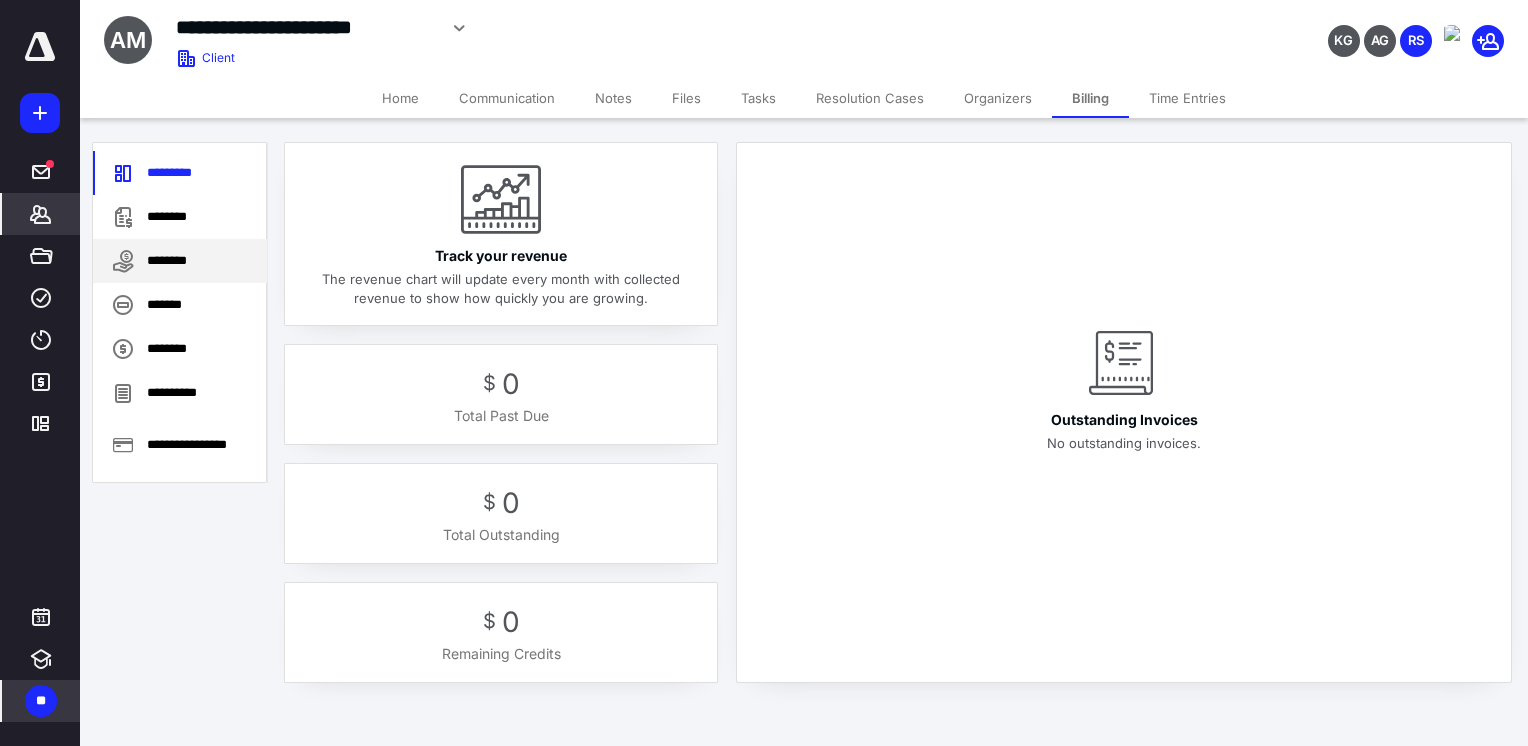 click on "********" at bounding box center [180, 261] 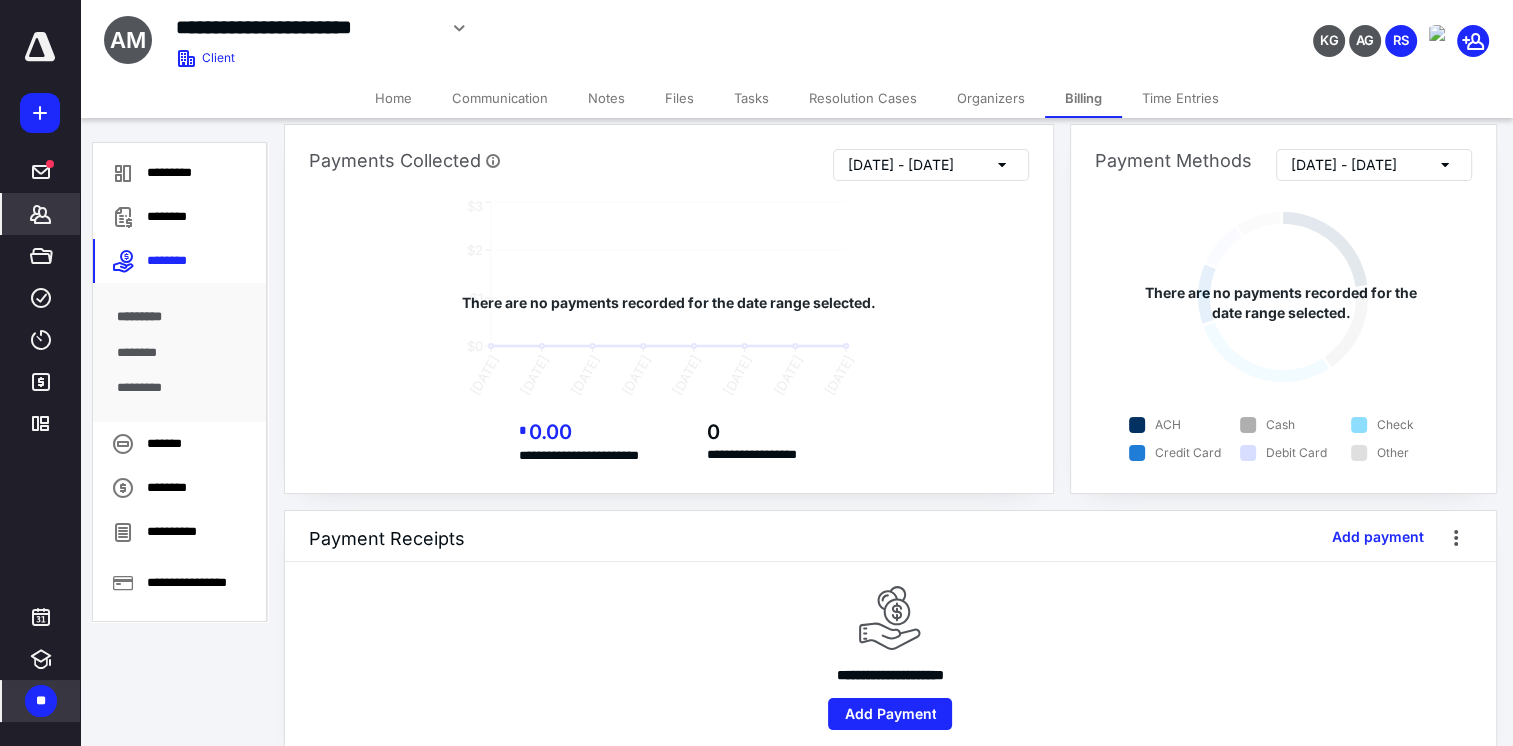 scroll, scrollTop: 0, scrollLeft: 0, axis: both 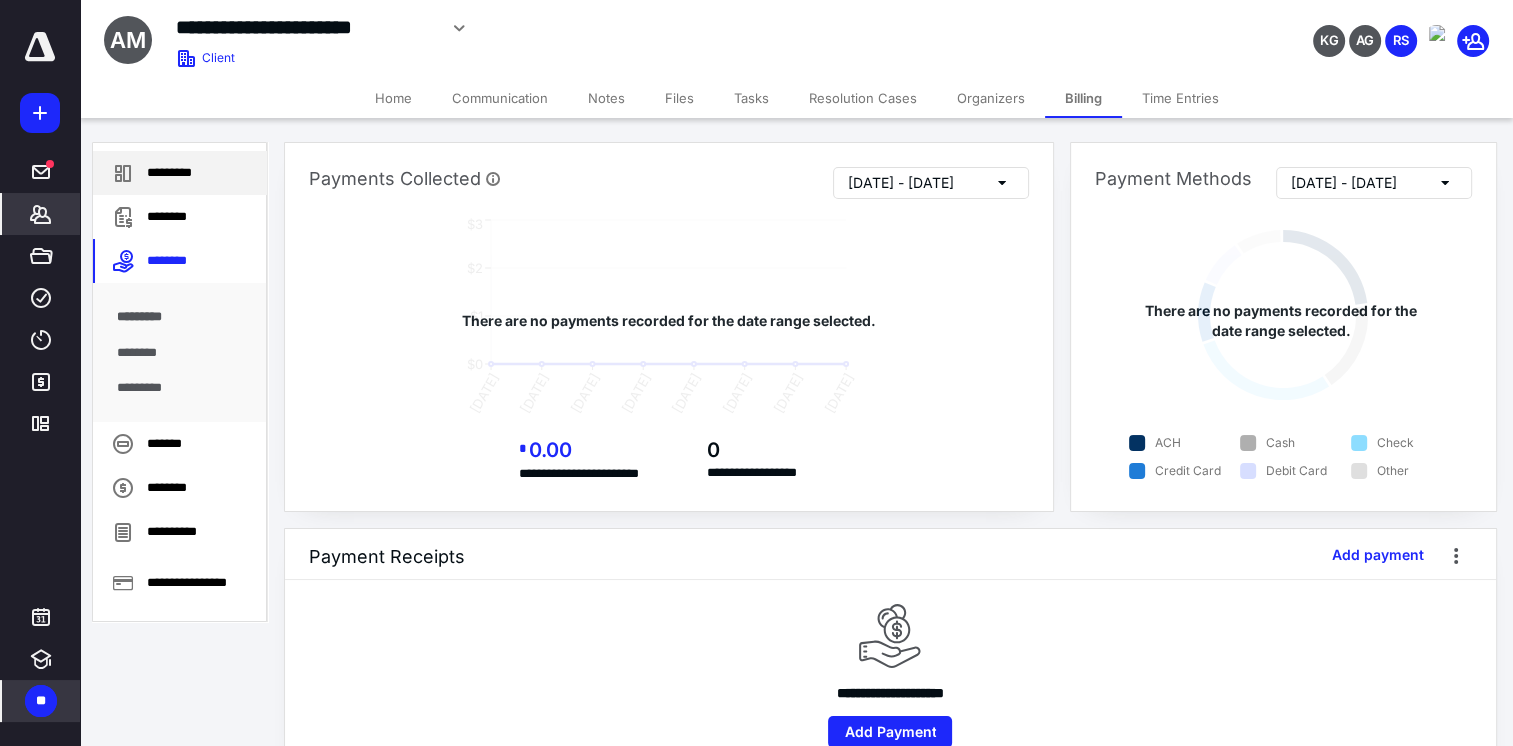 click on "*********" at bounding box center [180, 173] 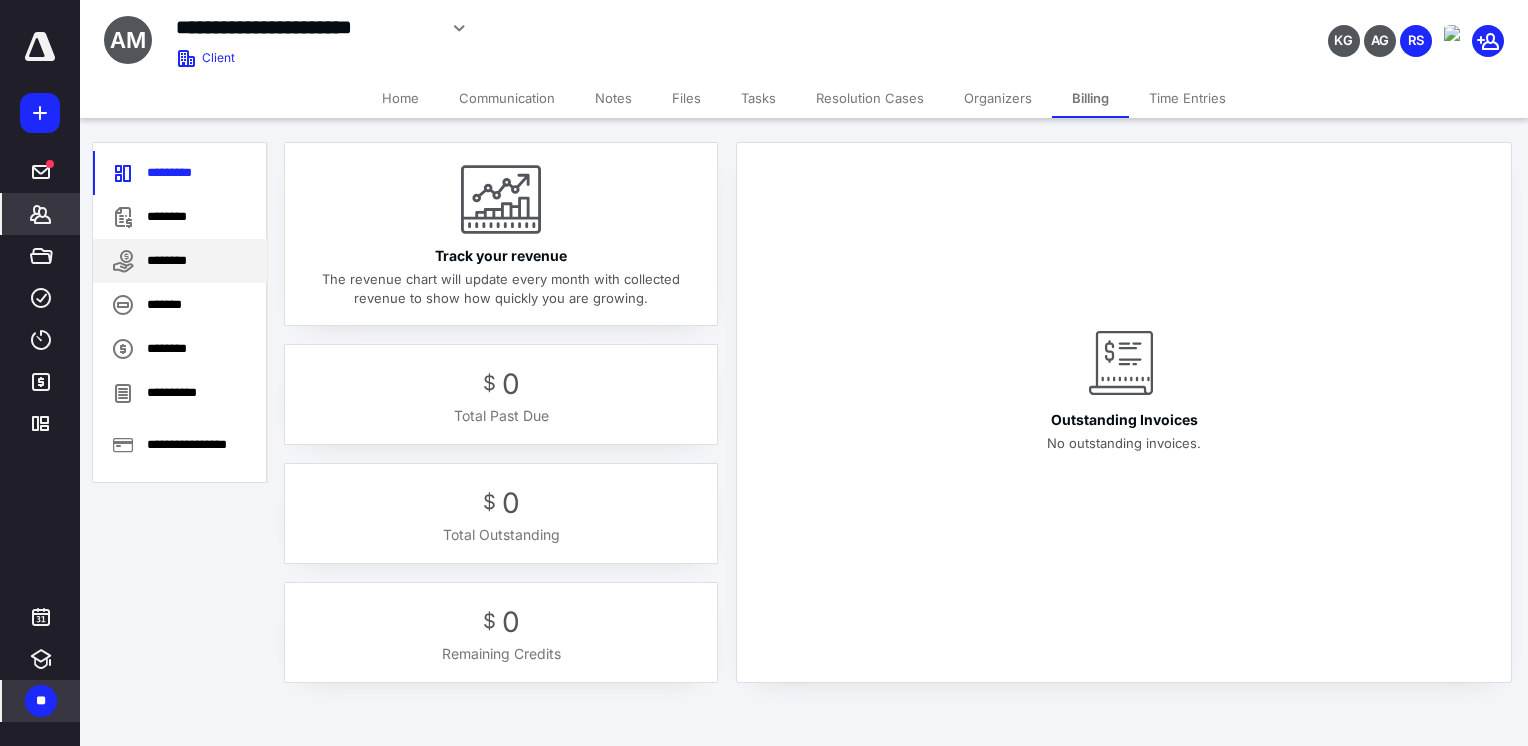 click on "********" at bounding box center (180, 261) 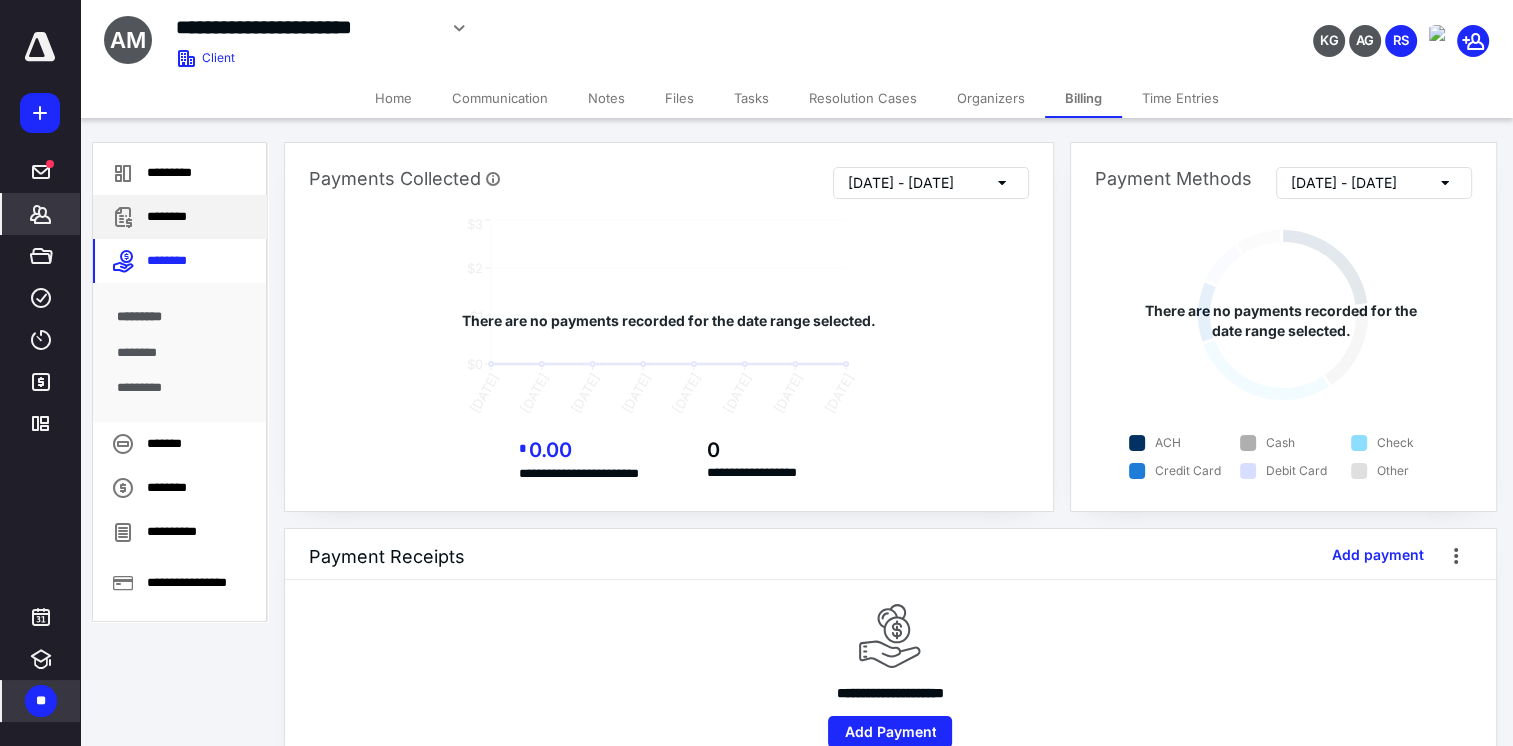 click on "********" at bounding box center [180, 217] 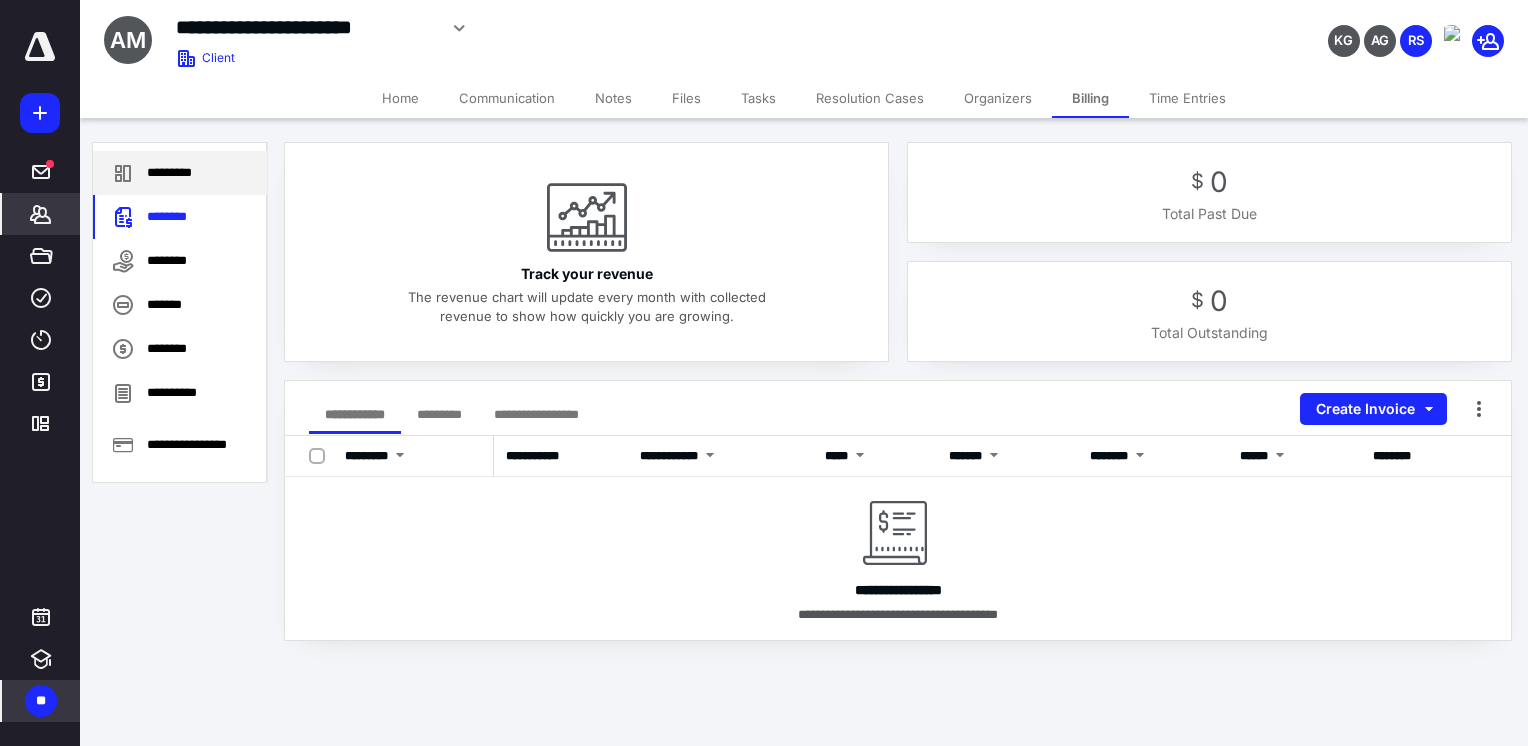 click on "*********" at bounding box center (180, 173) 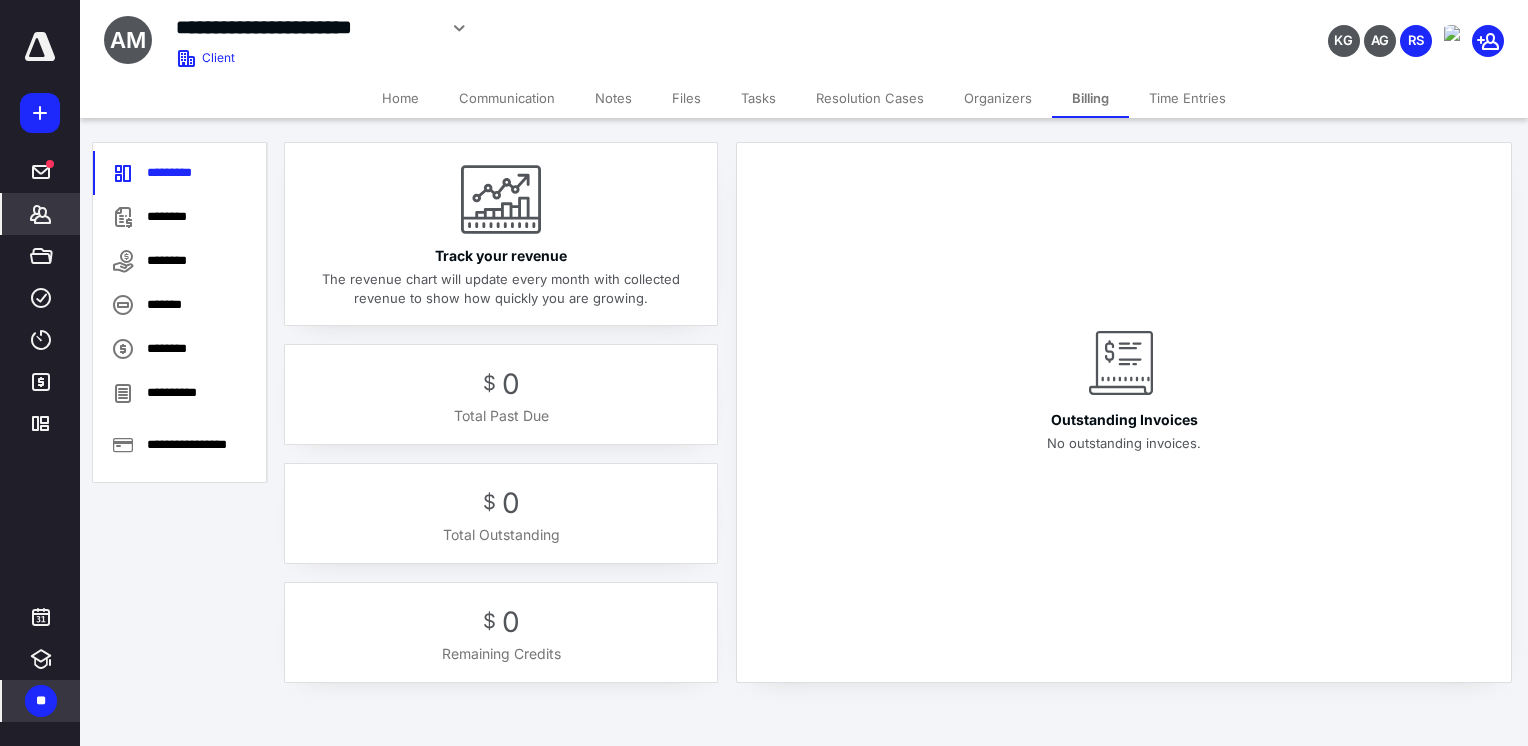 click on "Home" at bounding box center [400, 98] 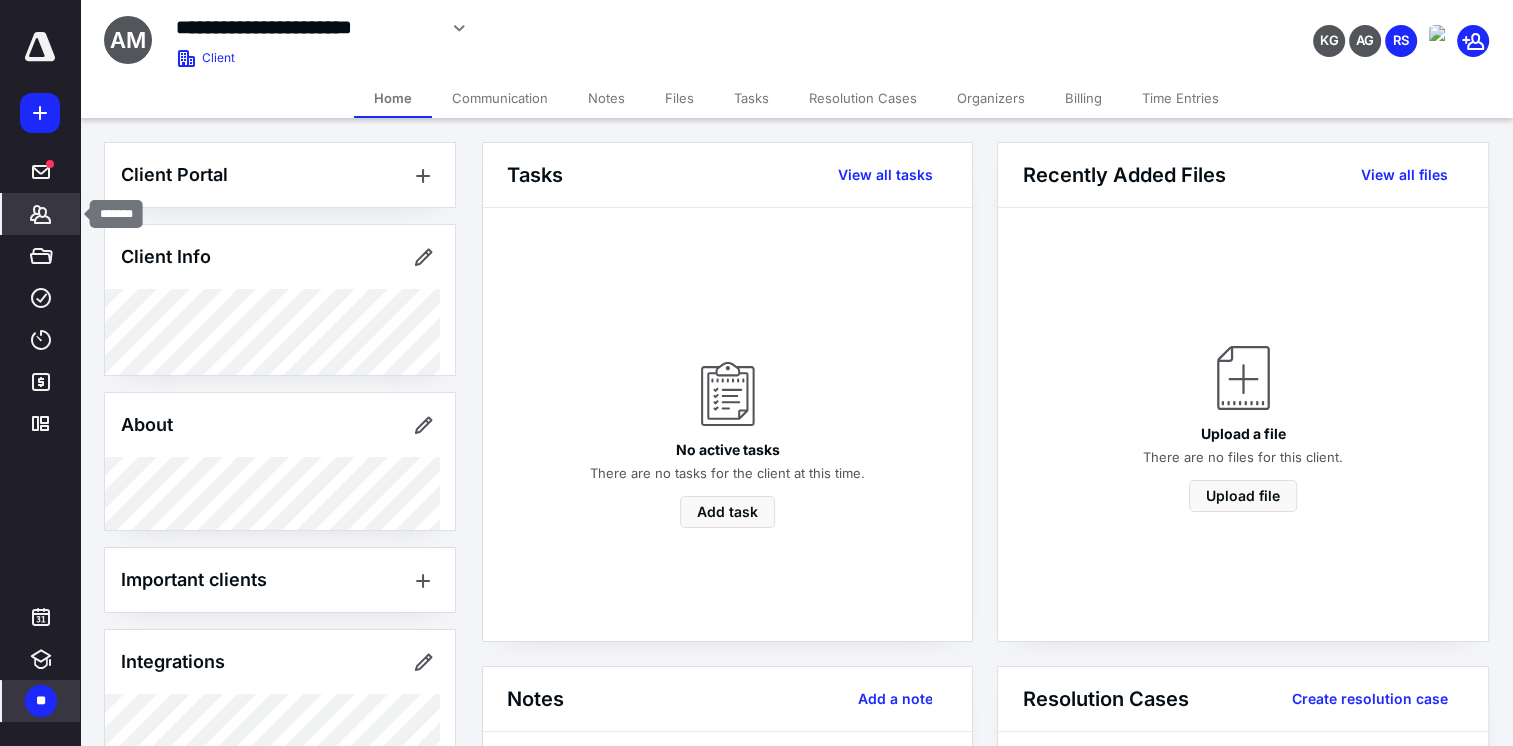 click on "*******" at bounding box center [41, 214] 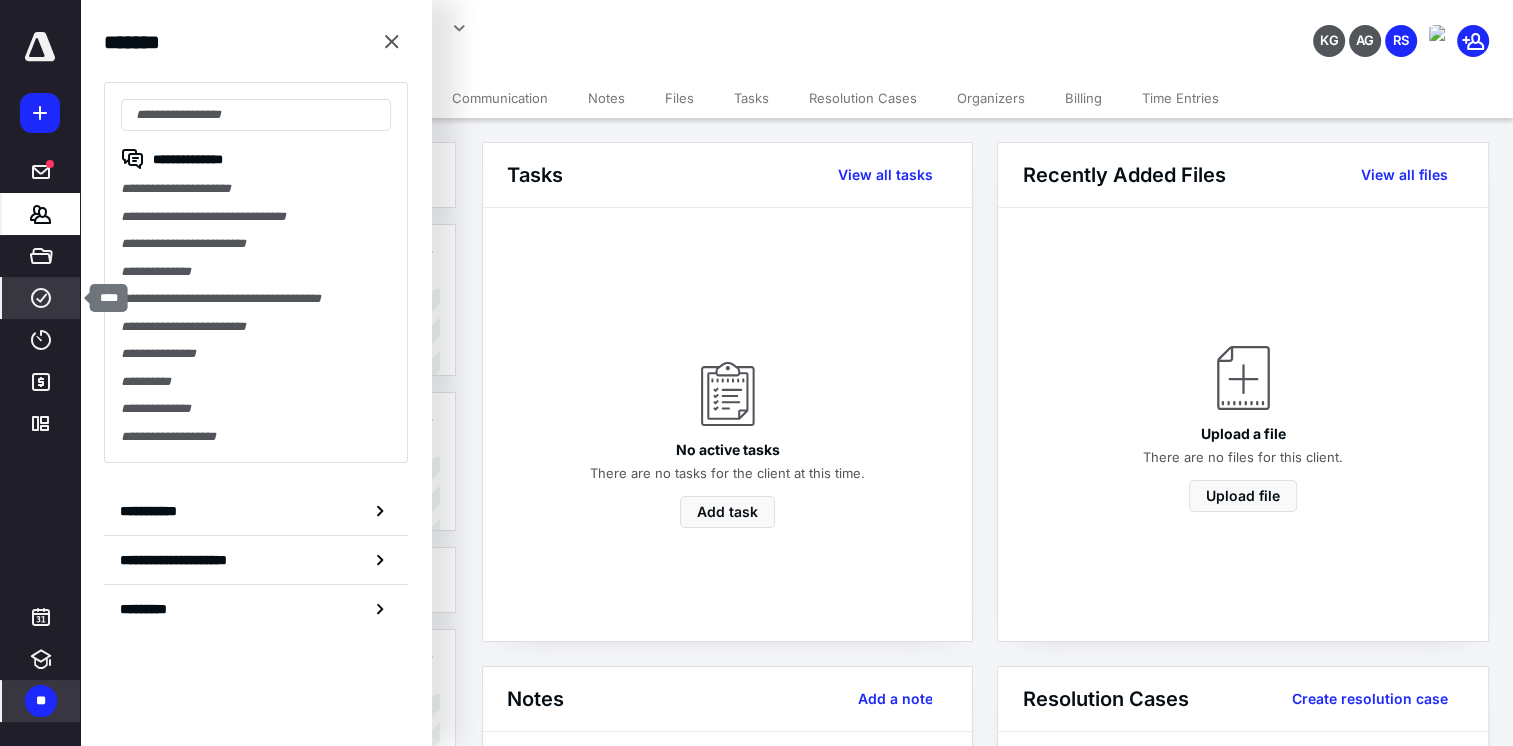 click on "****" at bounding box center (41, 298) 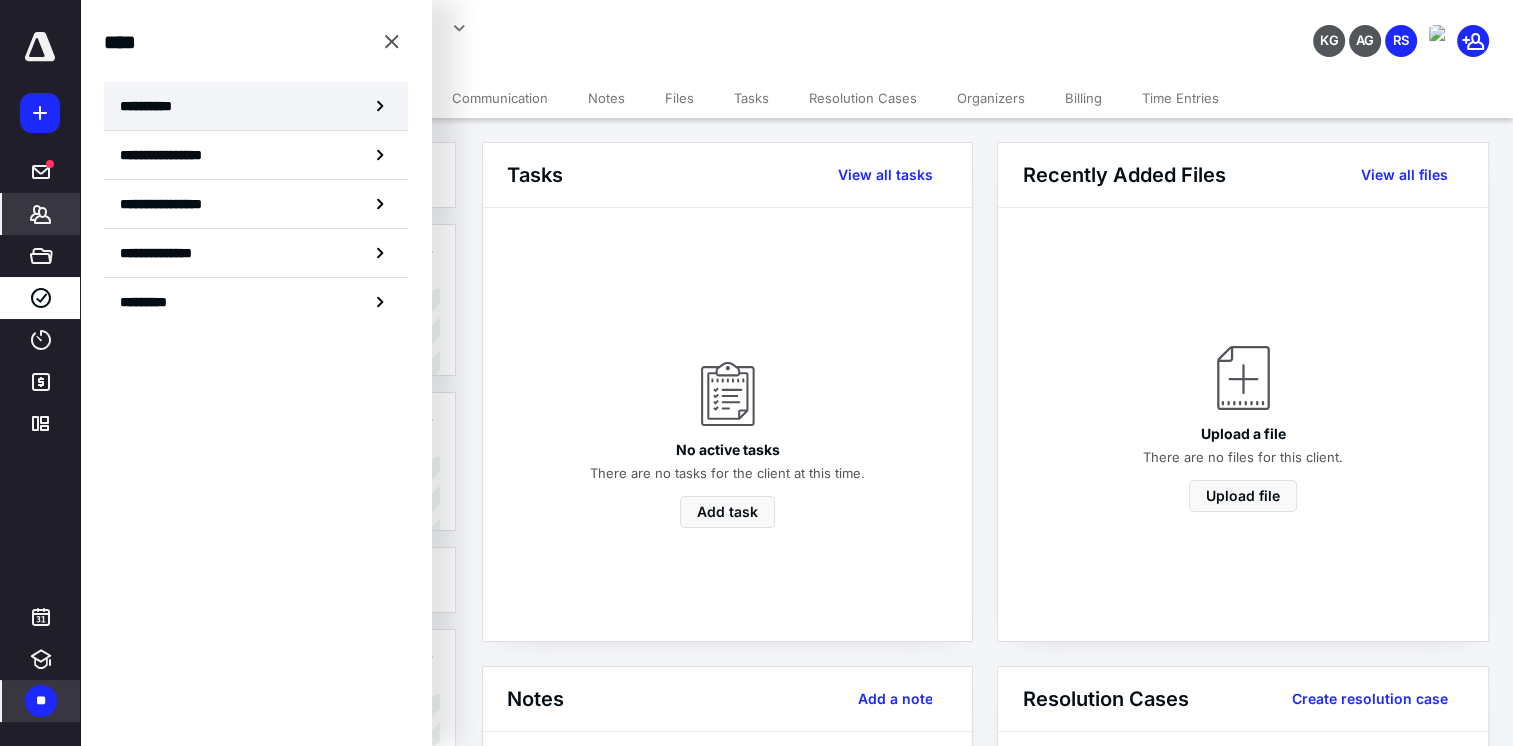 click on "**********" at bounding box center [256, 106] 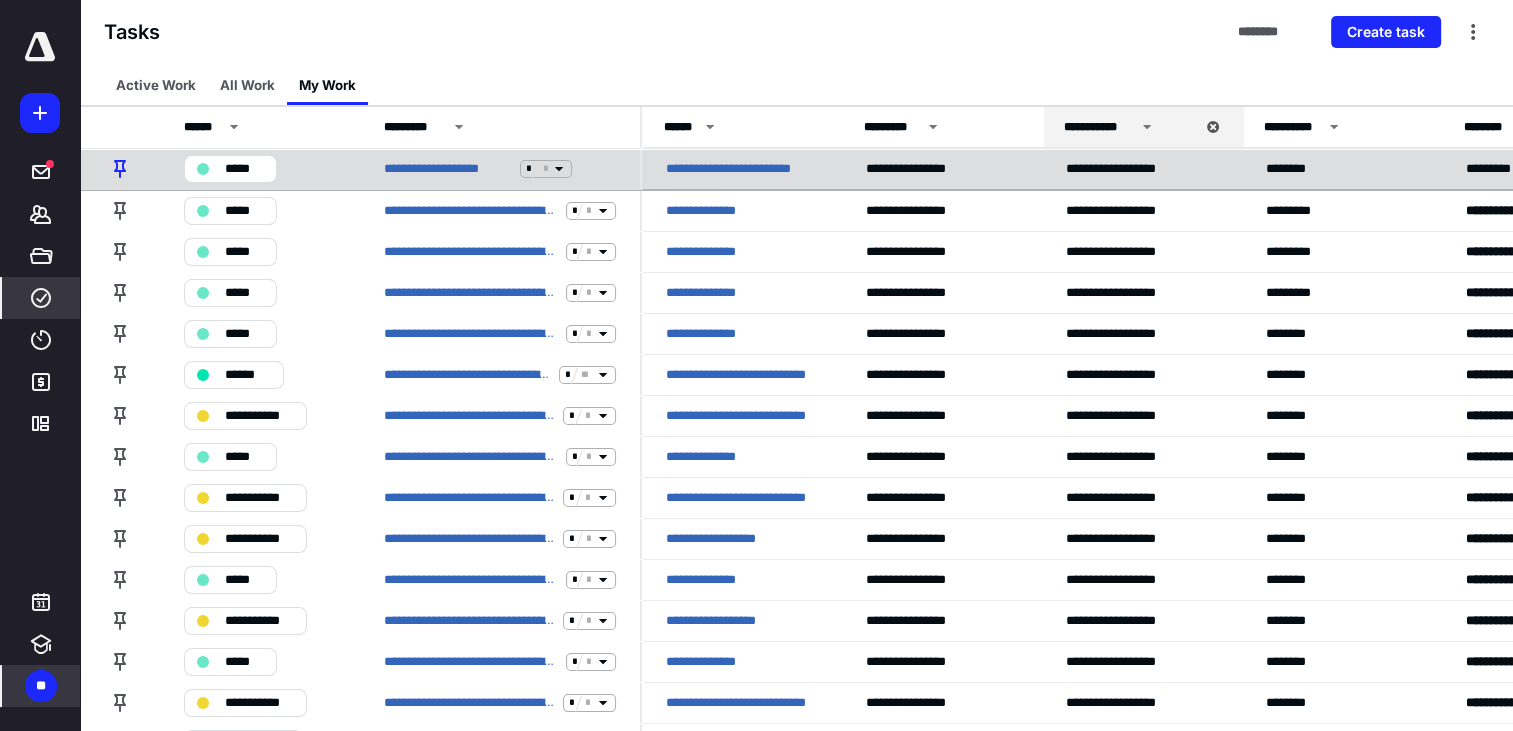 click on "**********" at bounding box center [742, 169] 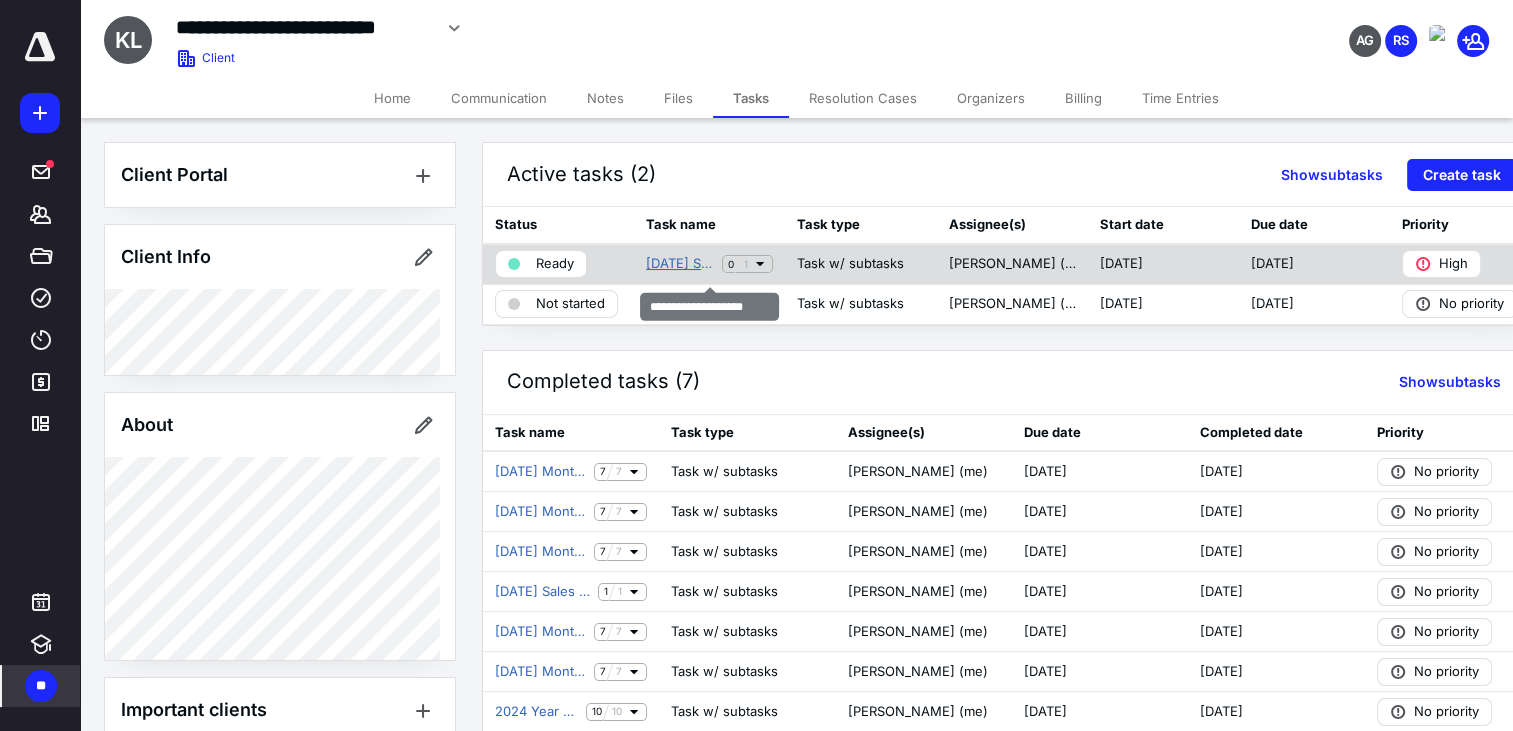 click on "June 2025 Sales Tax" at bounding box center (680, 264) 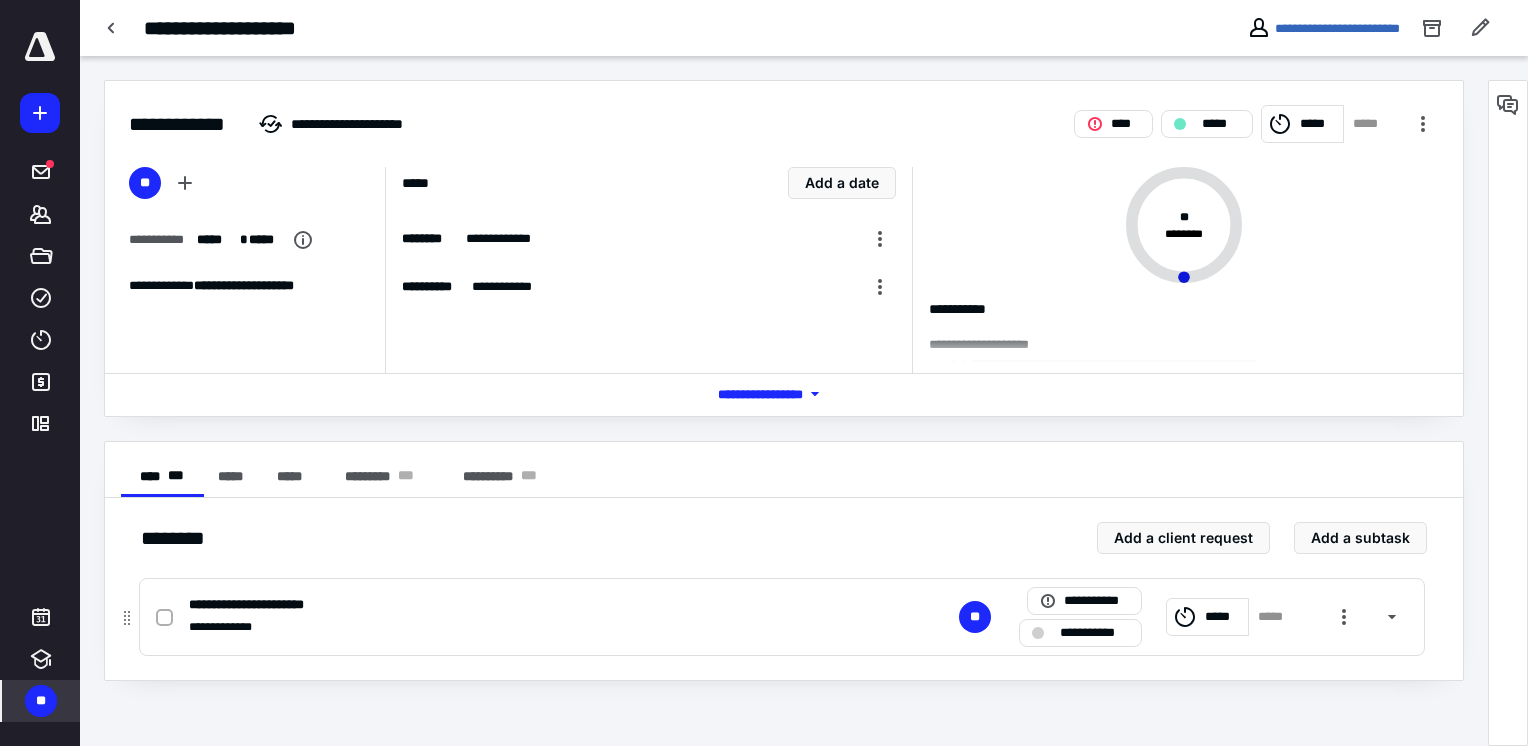 click on "**********" at bounding box center [519, 627] 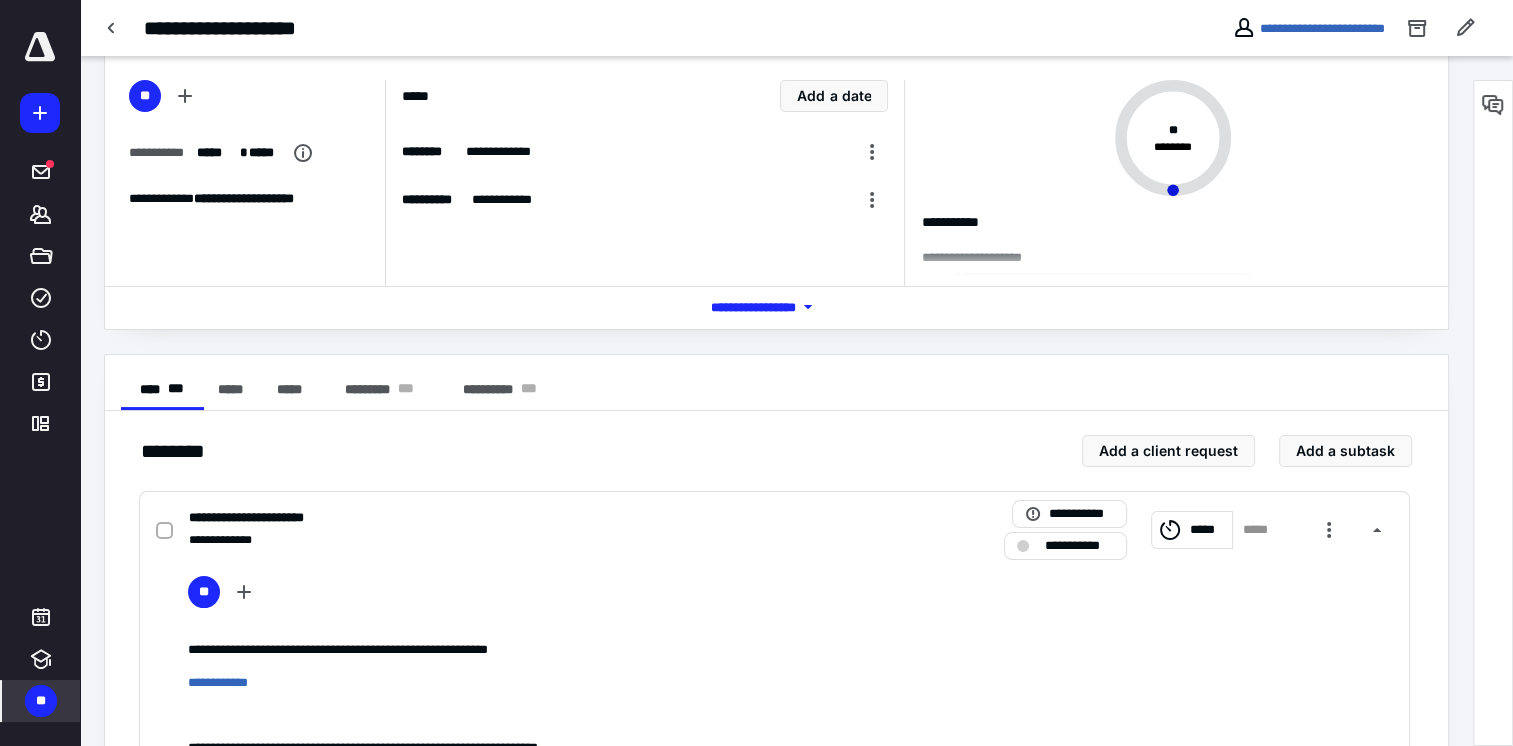 scroll, scrollTop: 0, scrollLeft: 0, axis: both 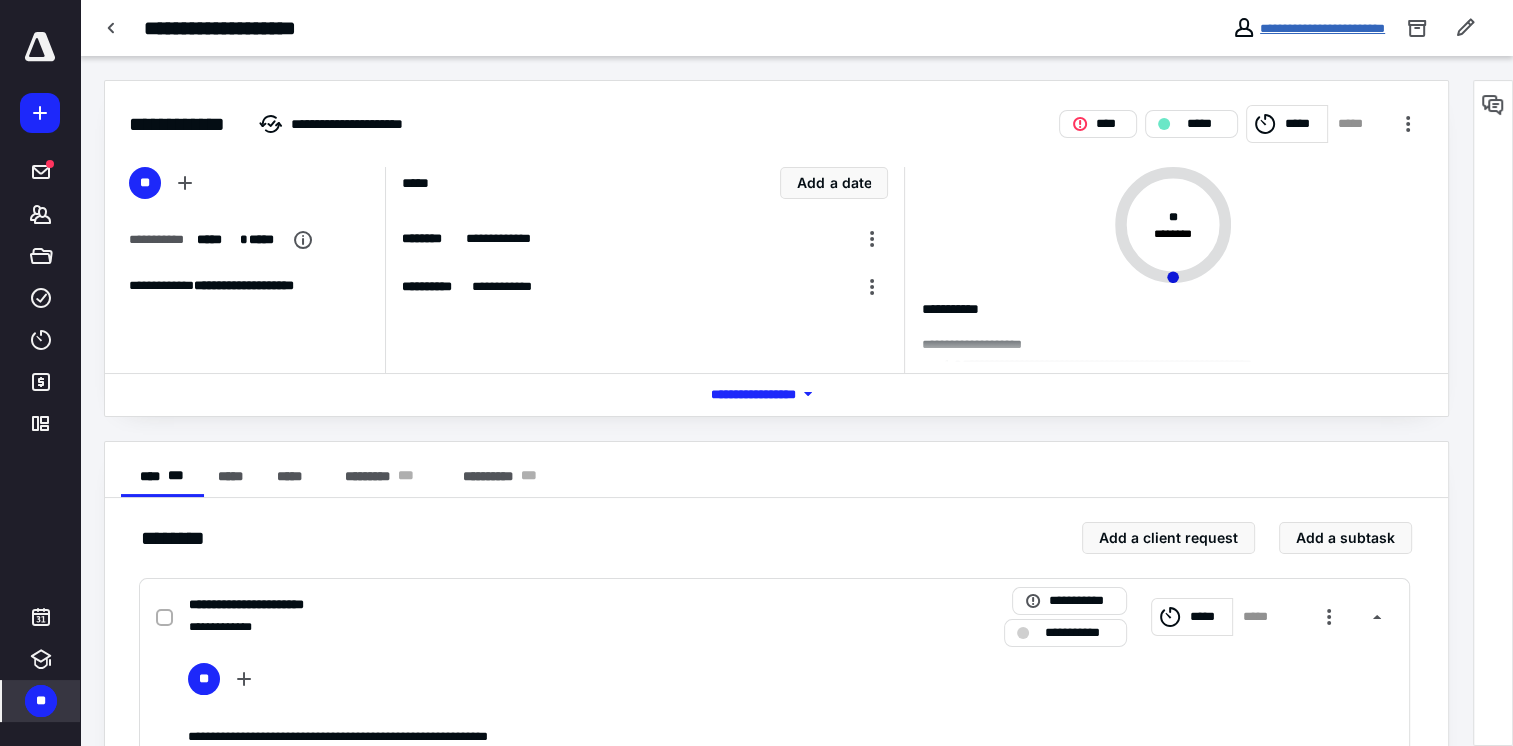 click on "**********" at bounding box center (1322, 28) 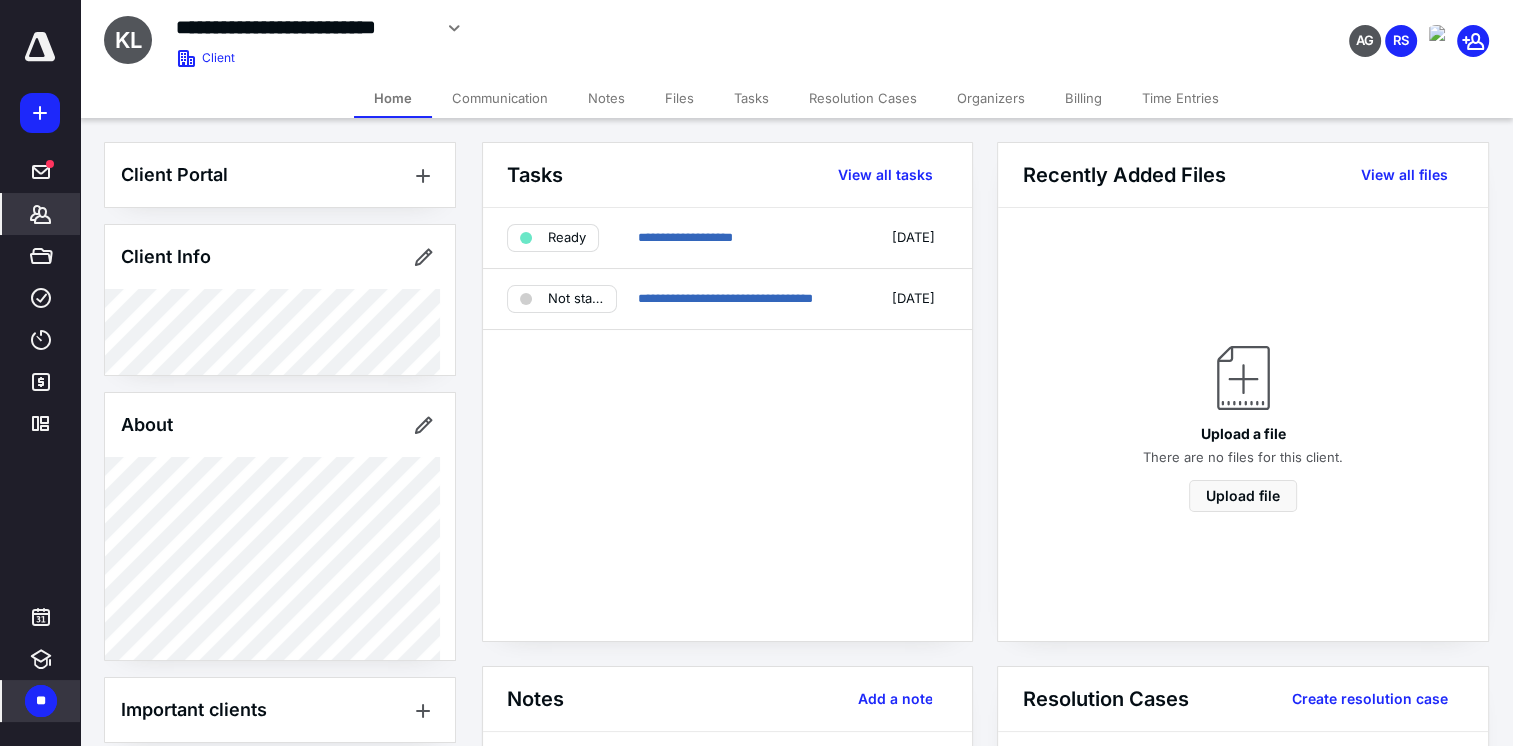 click on "Notes" at bounding box center (606, 98) 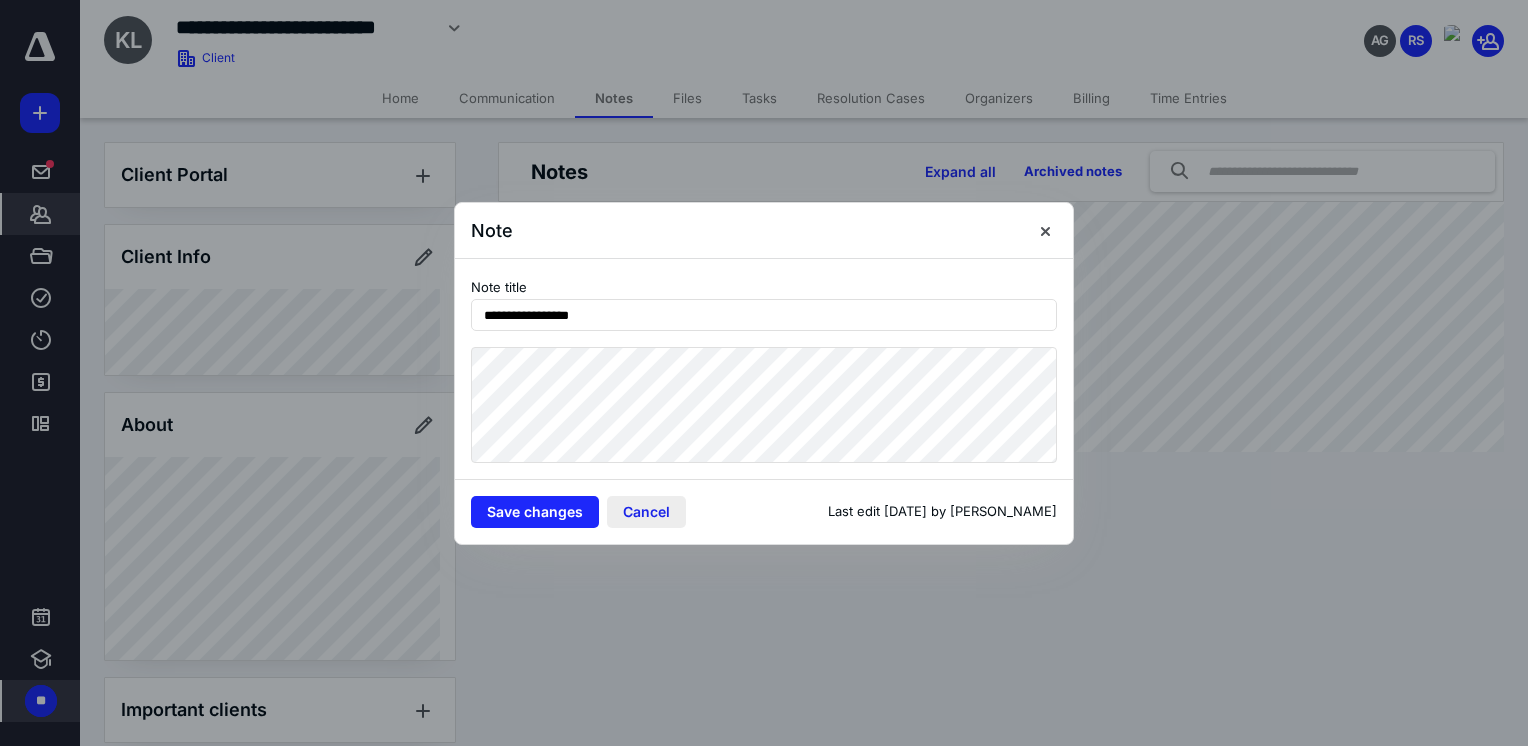 click on "Cancel" at bounding box center [646, 512] 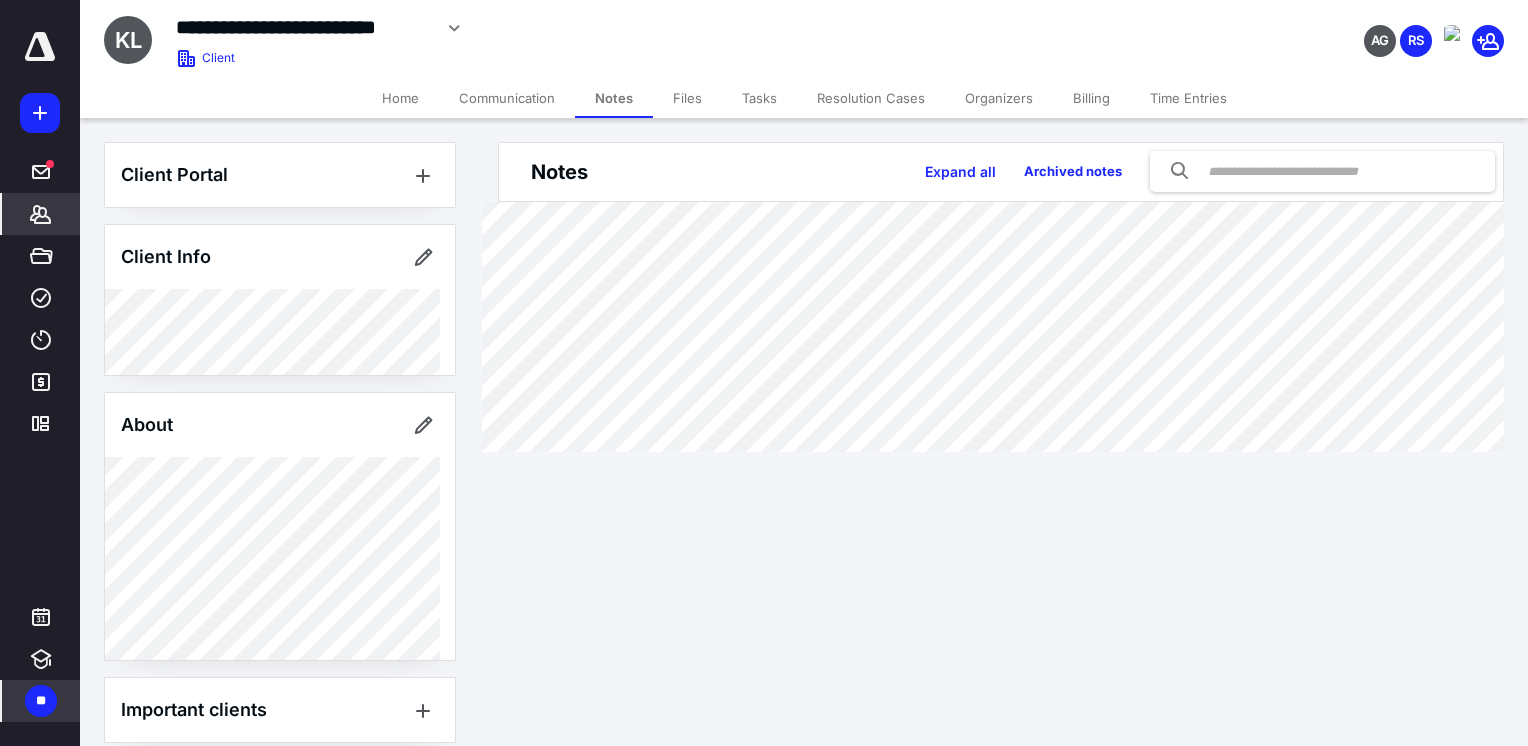 click on "Tasks" at bounding box center [759, 98] 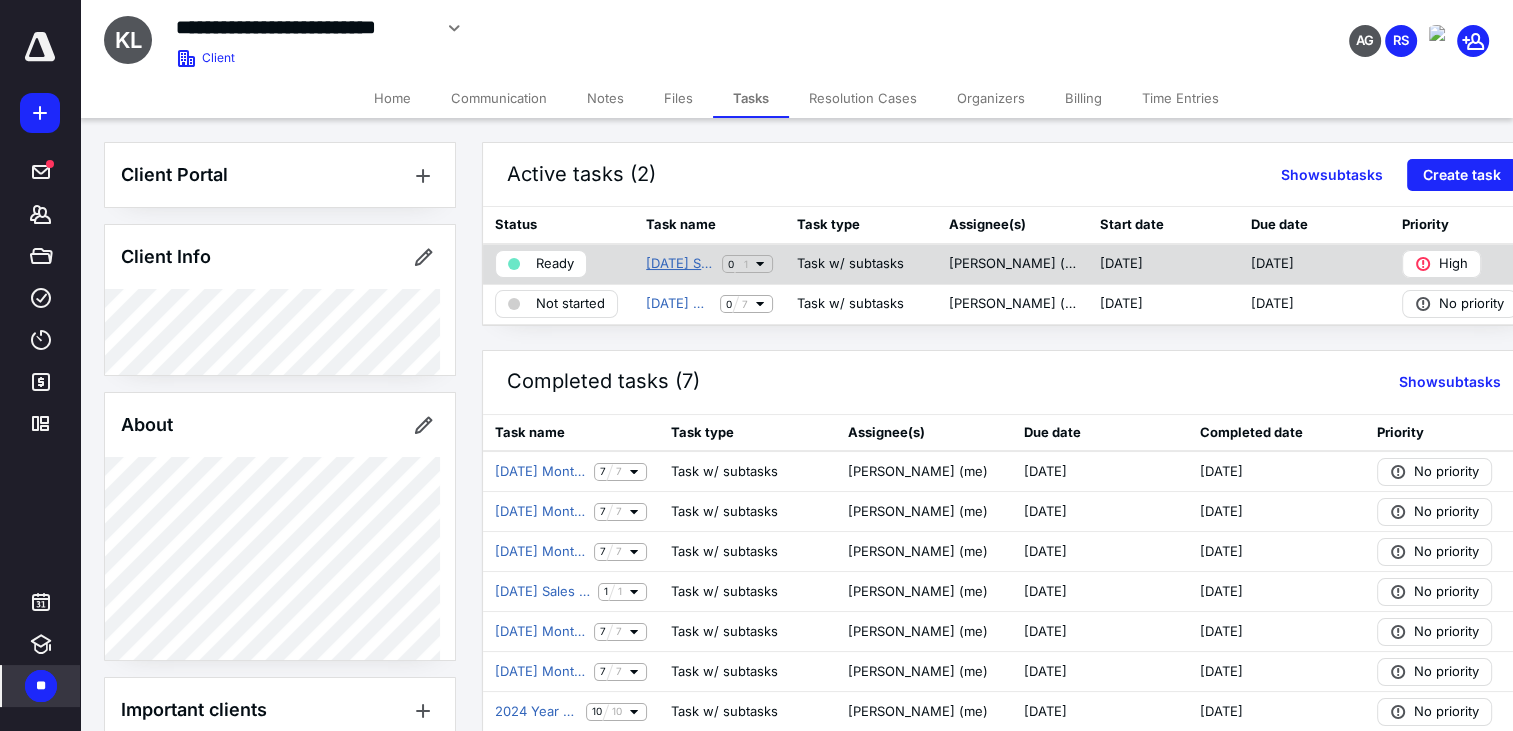 click on "June 2025 Sales Tax" at bounding box center (680, 264) 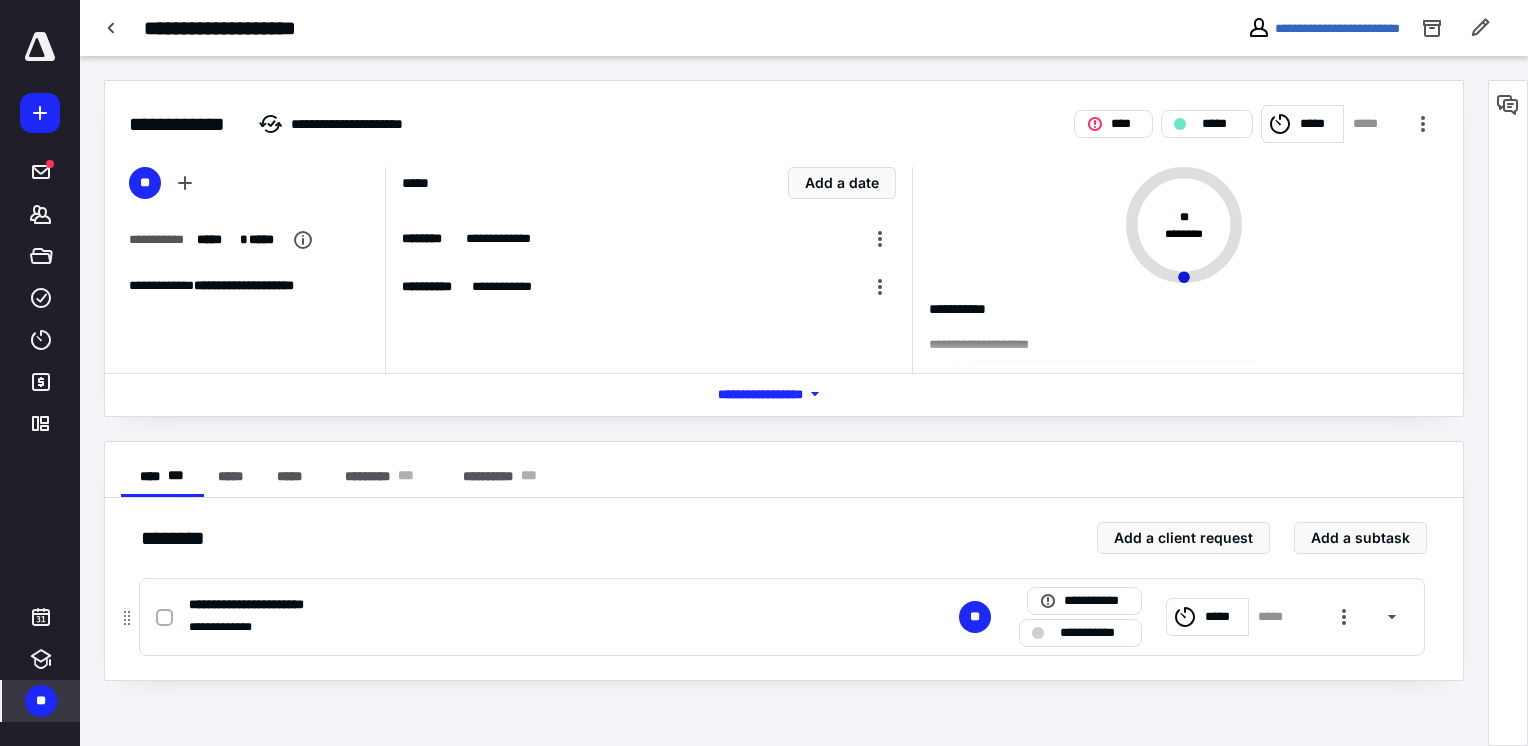 click on "**********" at bounding box center [519, 627] 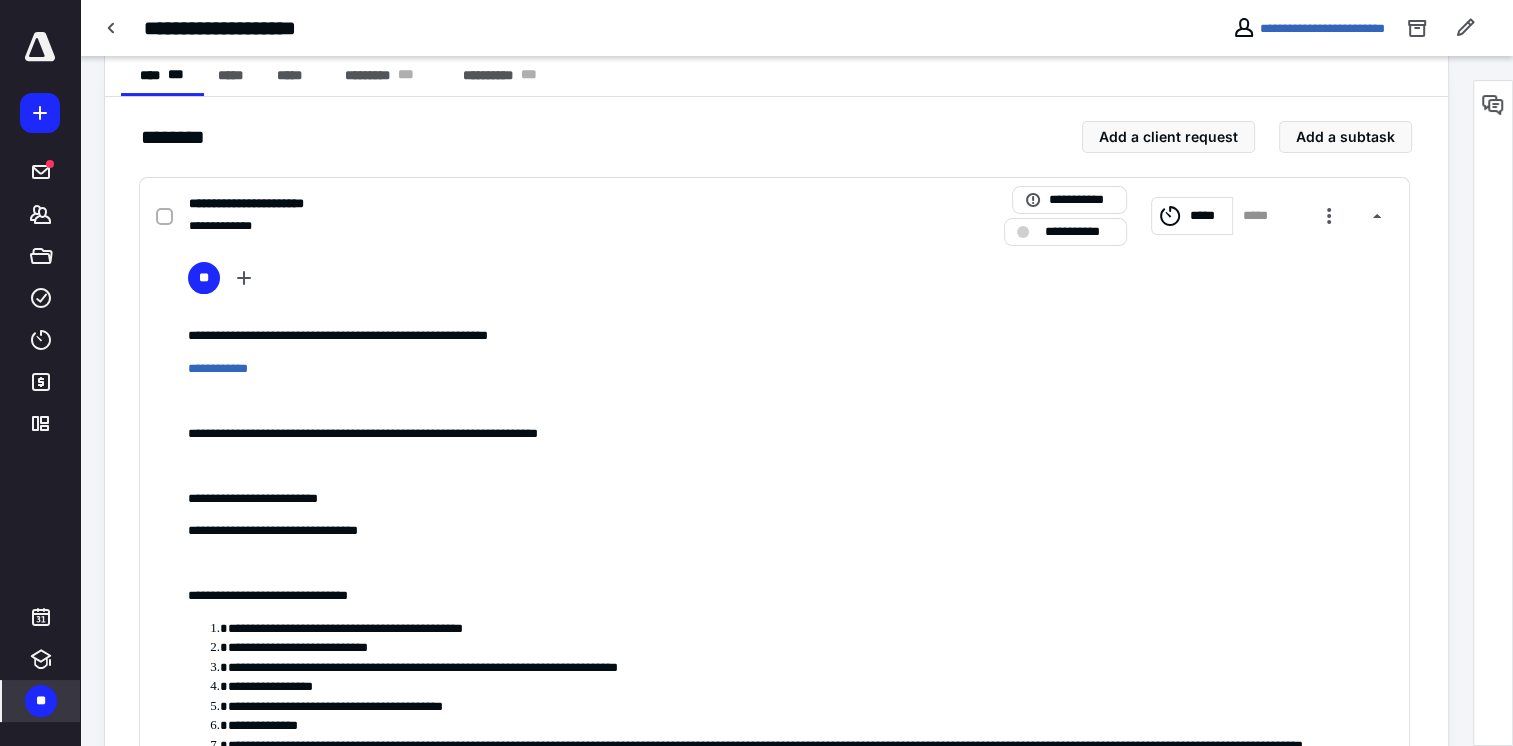 scroll, scrollTop: 500, scrollLeft: 0, axis: vertical 